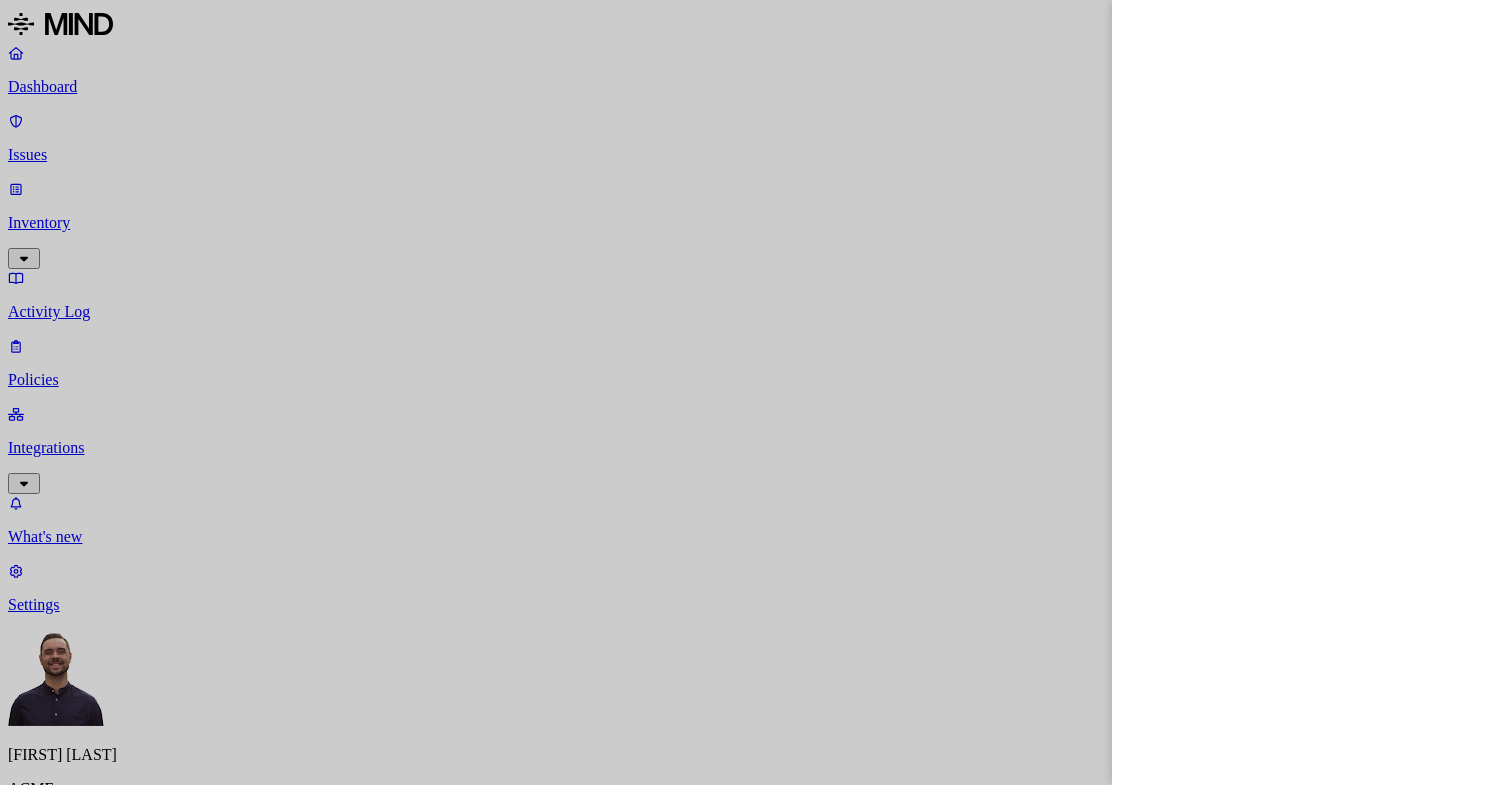 scroll, scrollTop: 0, scrollLeft: 0, axis: both 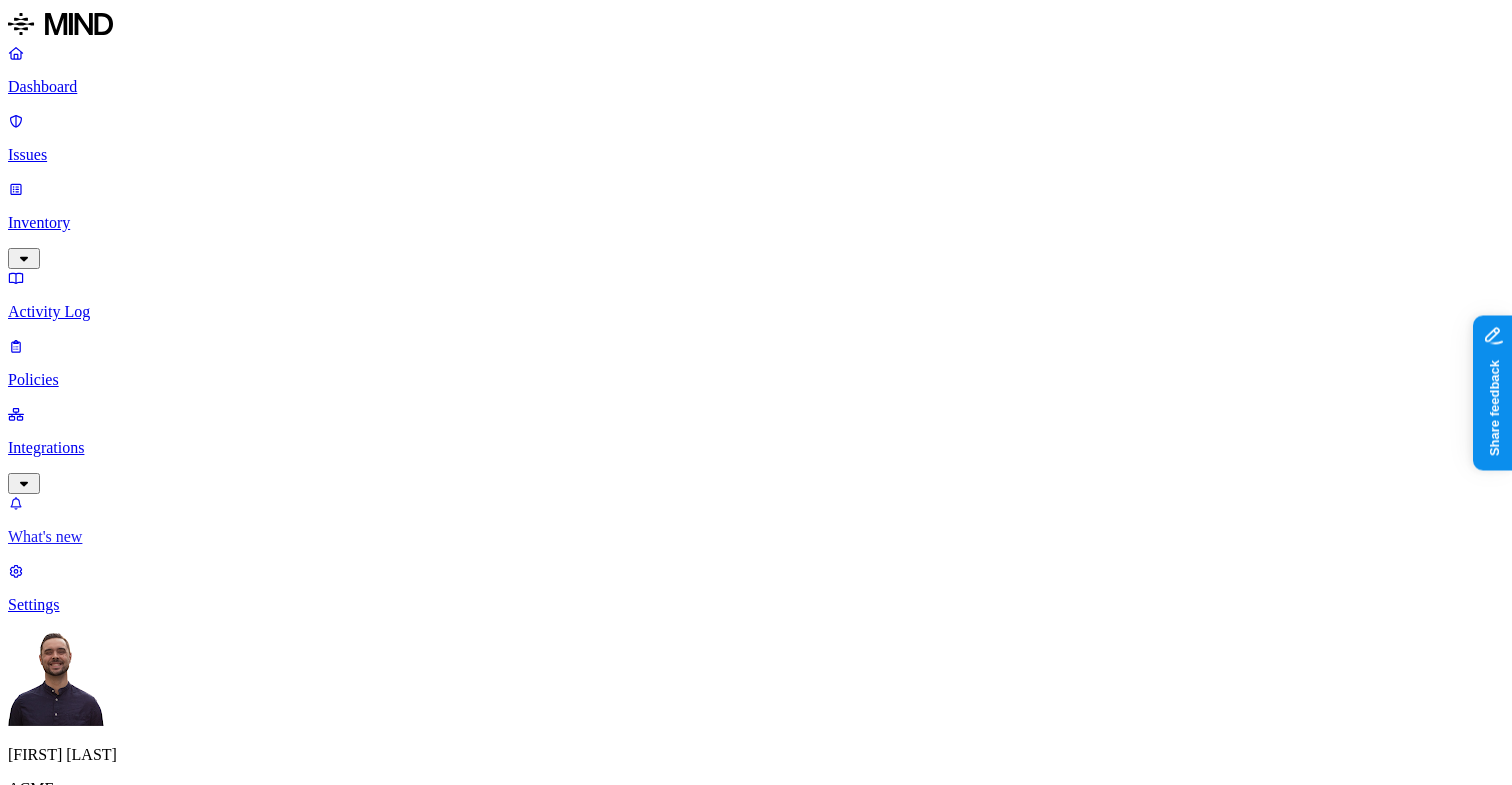 click on "What's new" at bounding box center (756, 537) 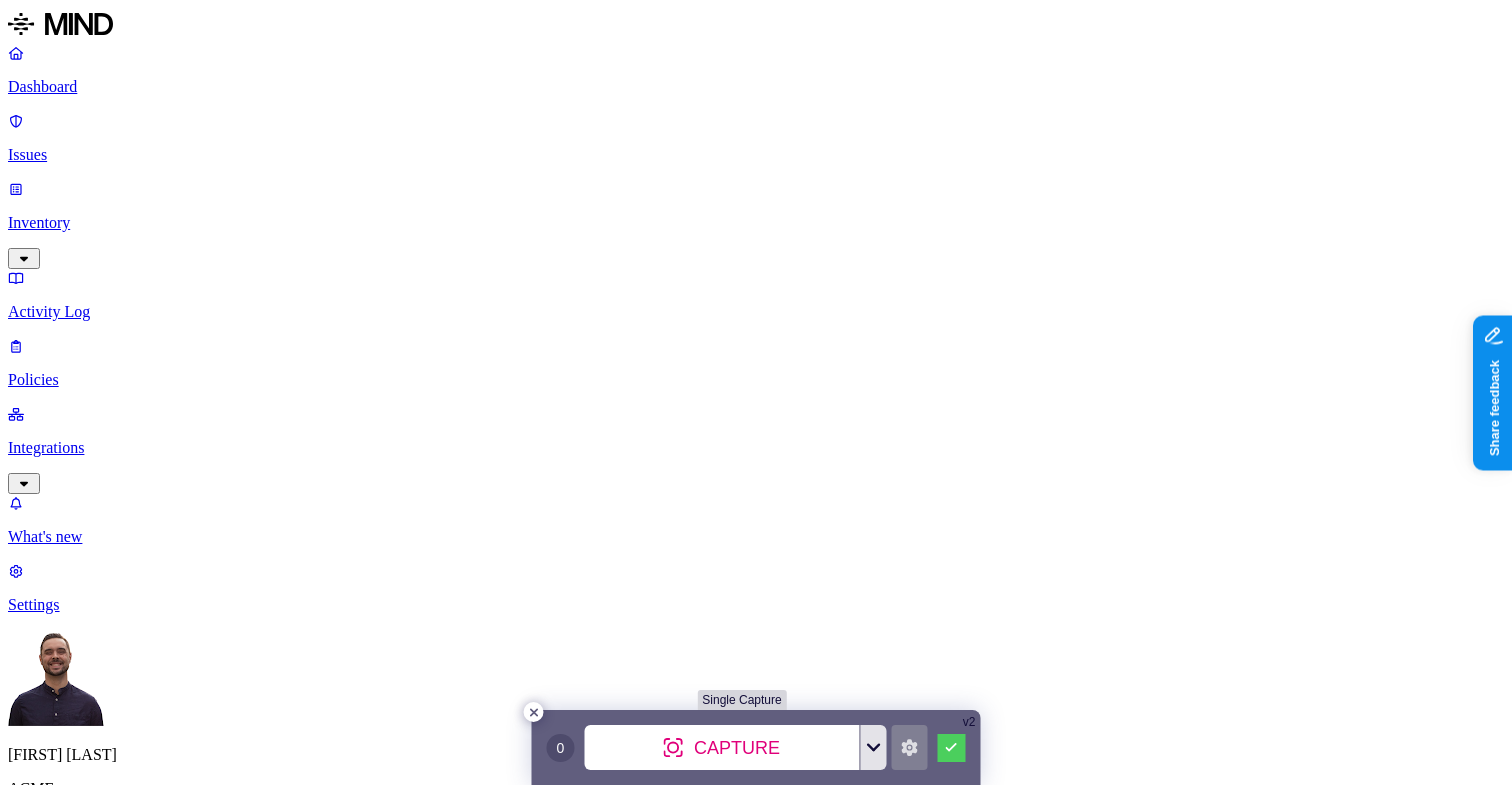 click 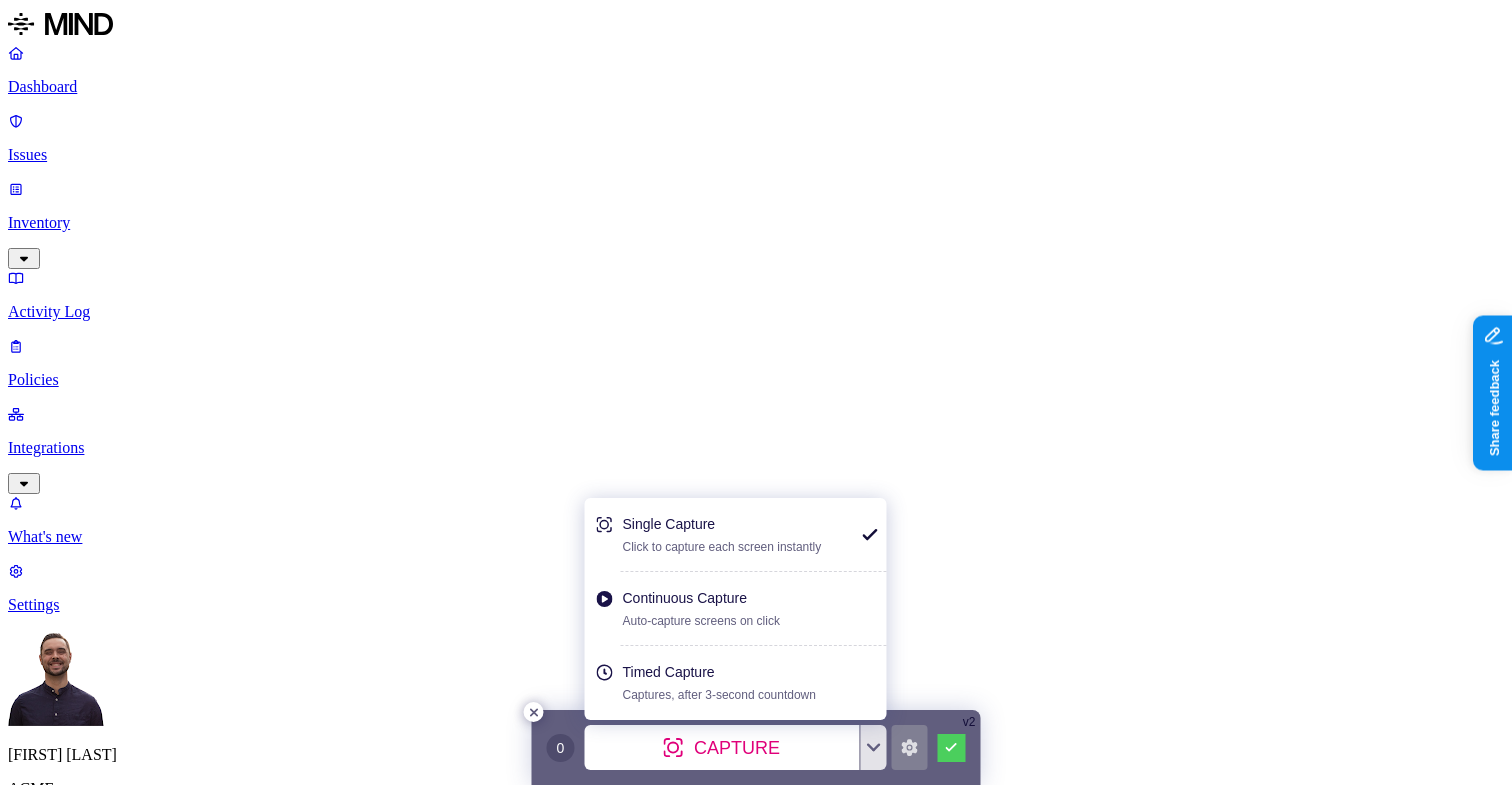 click on "Continuous Capture" at bounding box center (738, 598) 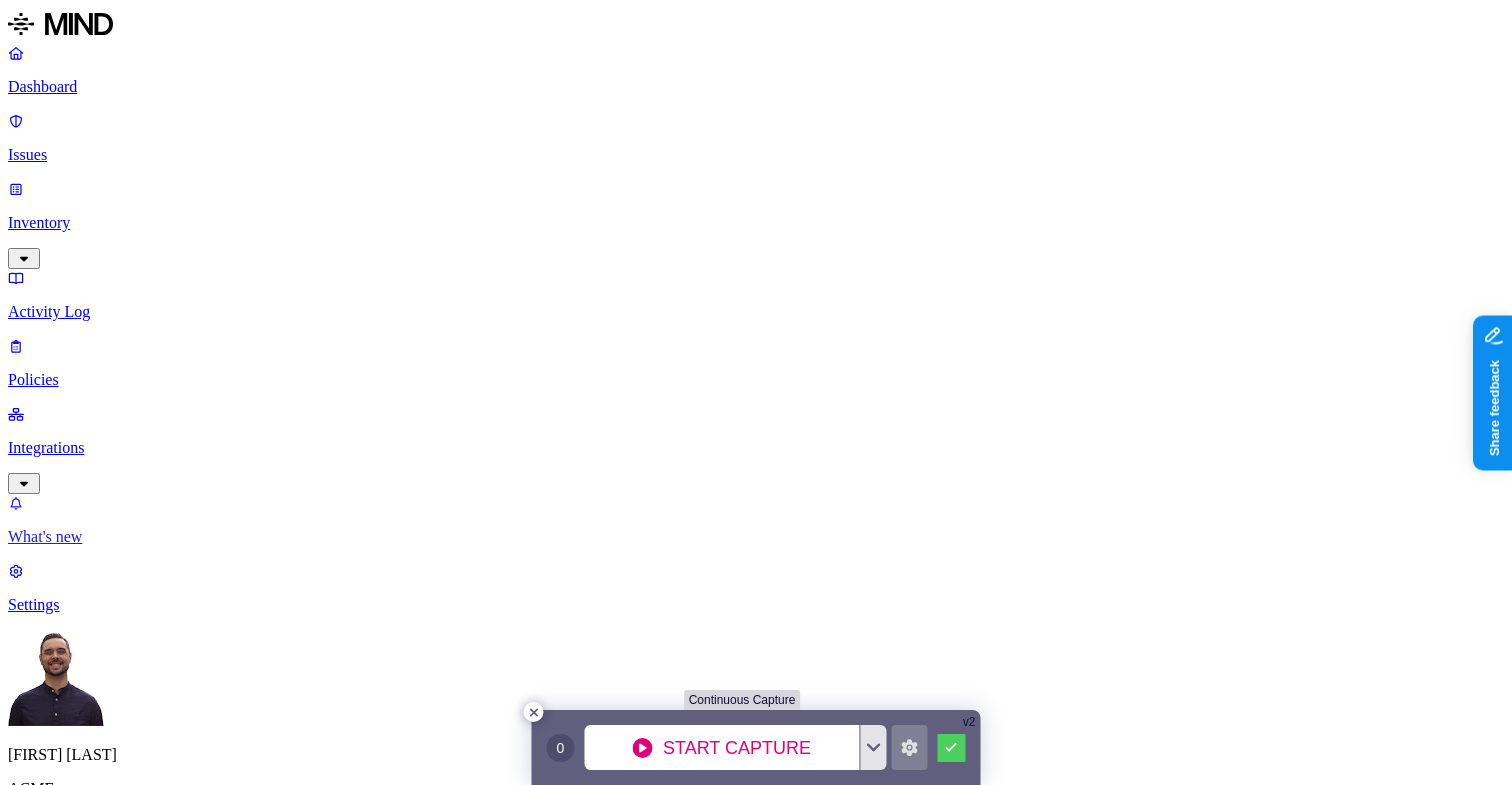 click on "What's new" at bounding box center [756, 537] 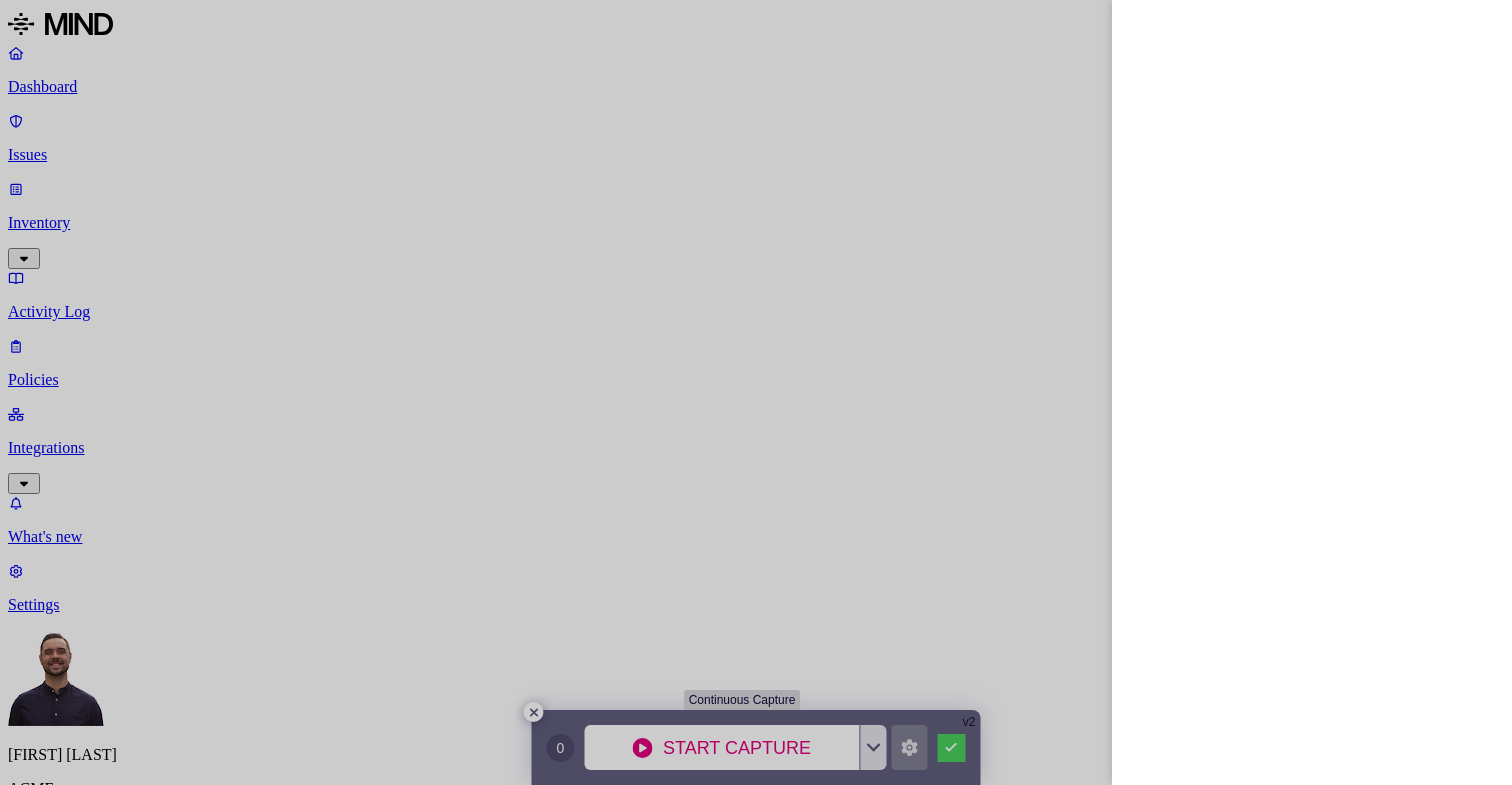 click at bounding box center (756, 392) 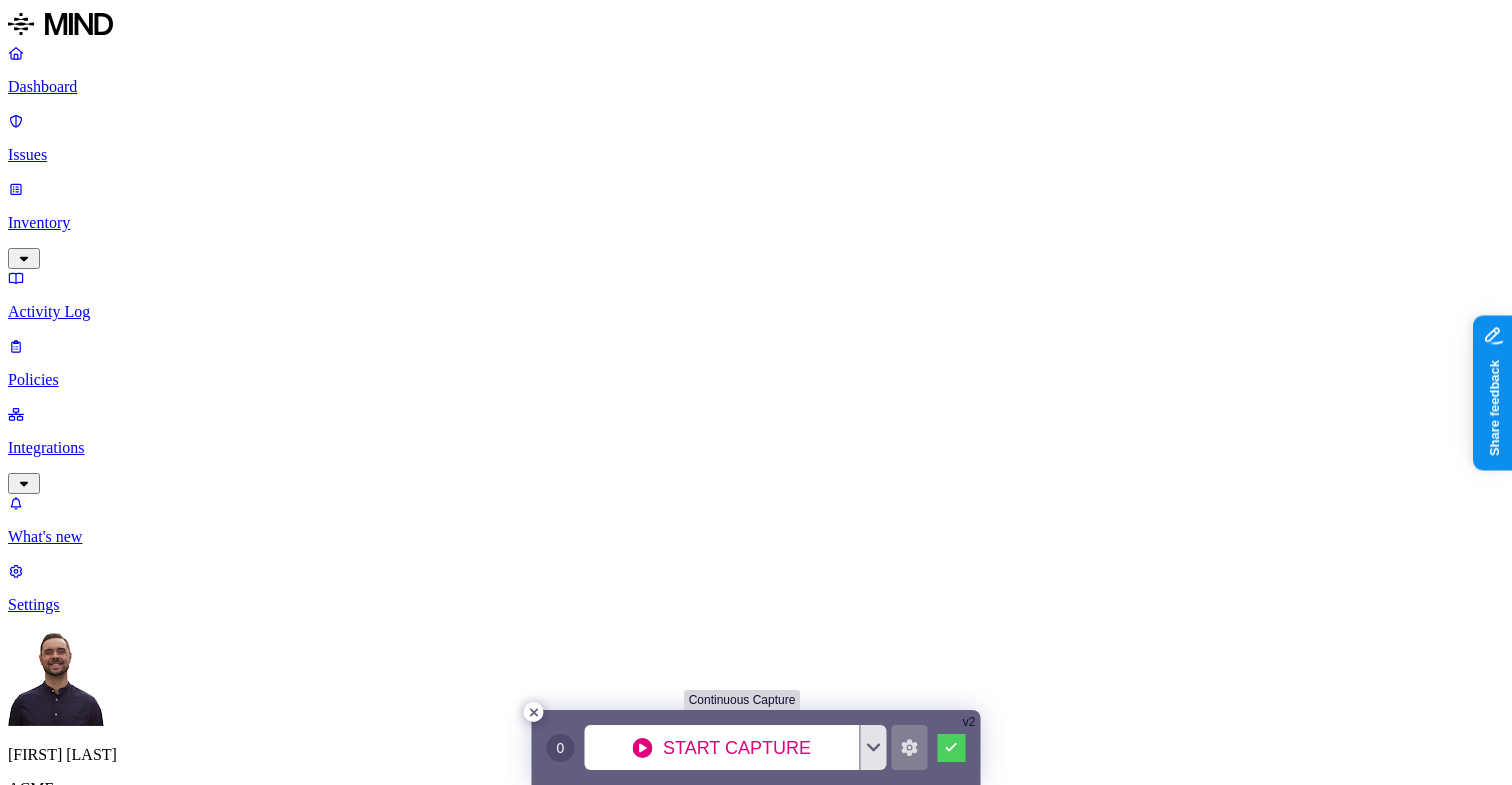 click on "Policies" at bounding box center (756, 380) 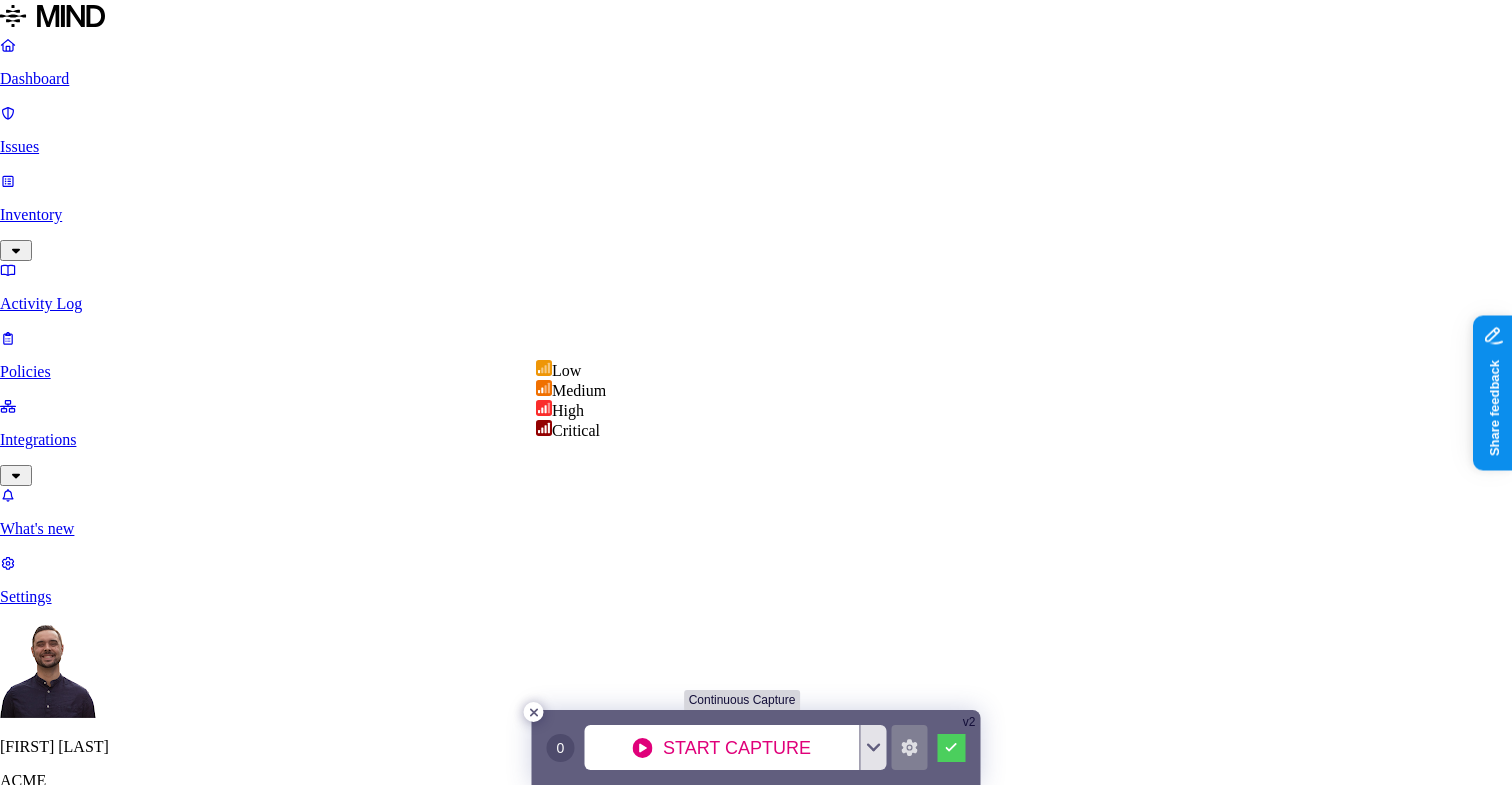 select on "4" 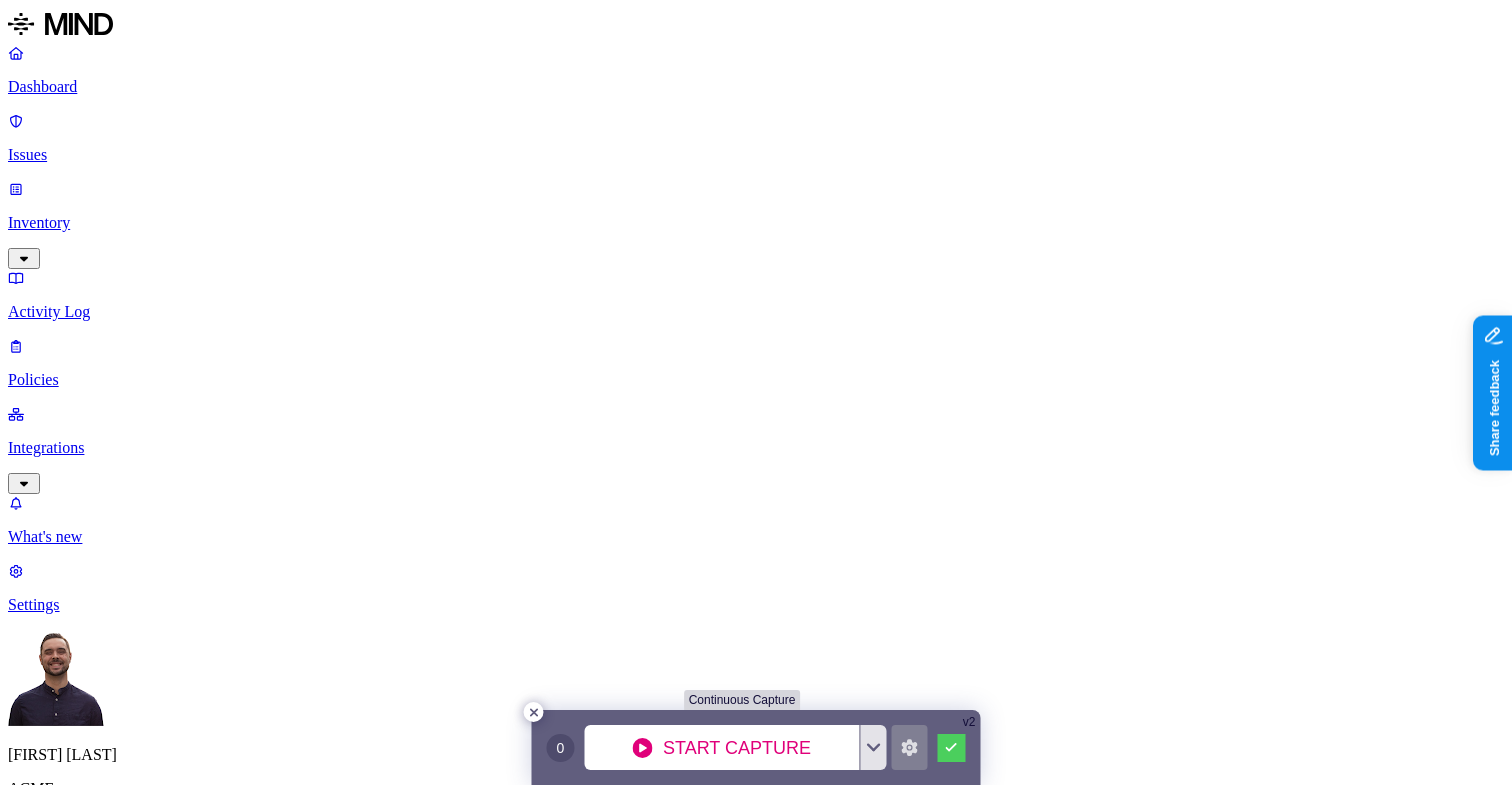 scroll, scrollTop: 1006, scrollLeft: 0, axis: vertical 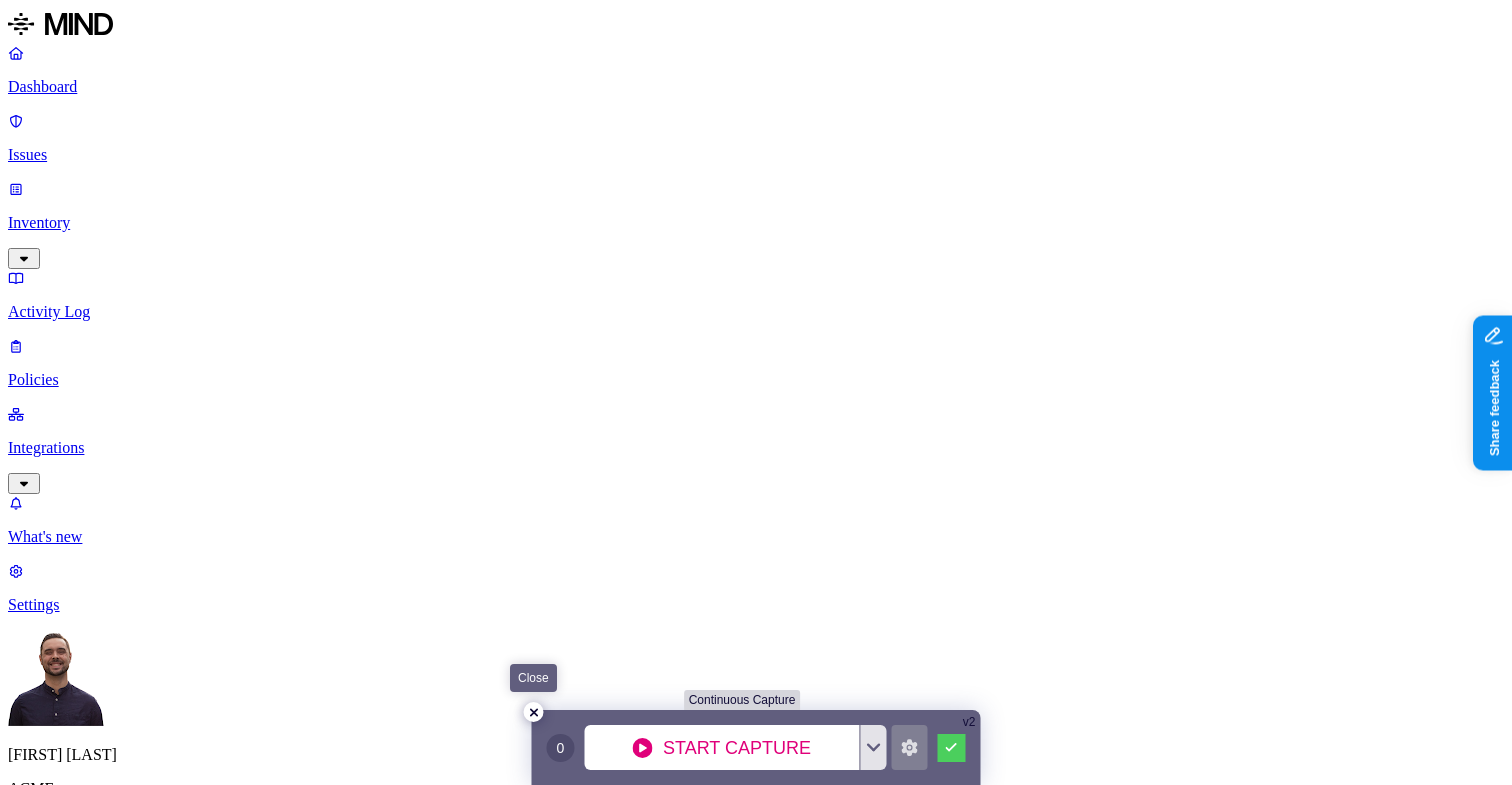 click at bounding box center (534, 712) 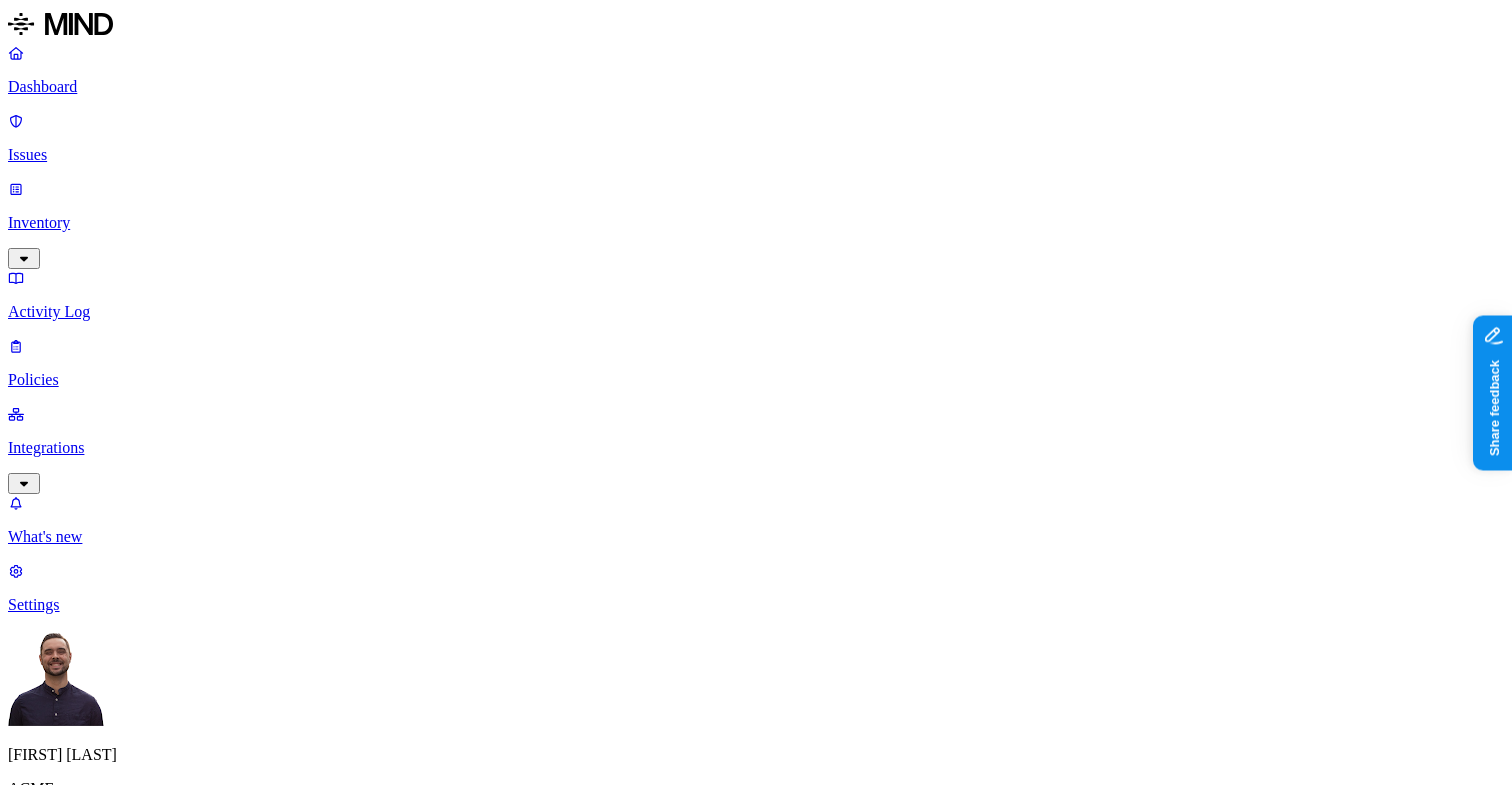 scroll, scrollTop: 0, scrollLeft: 0, axis: both 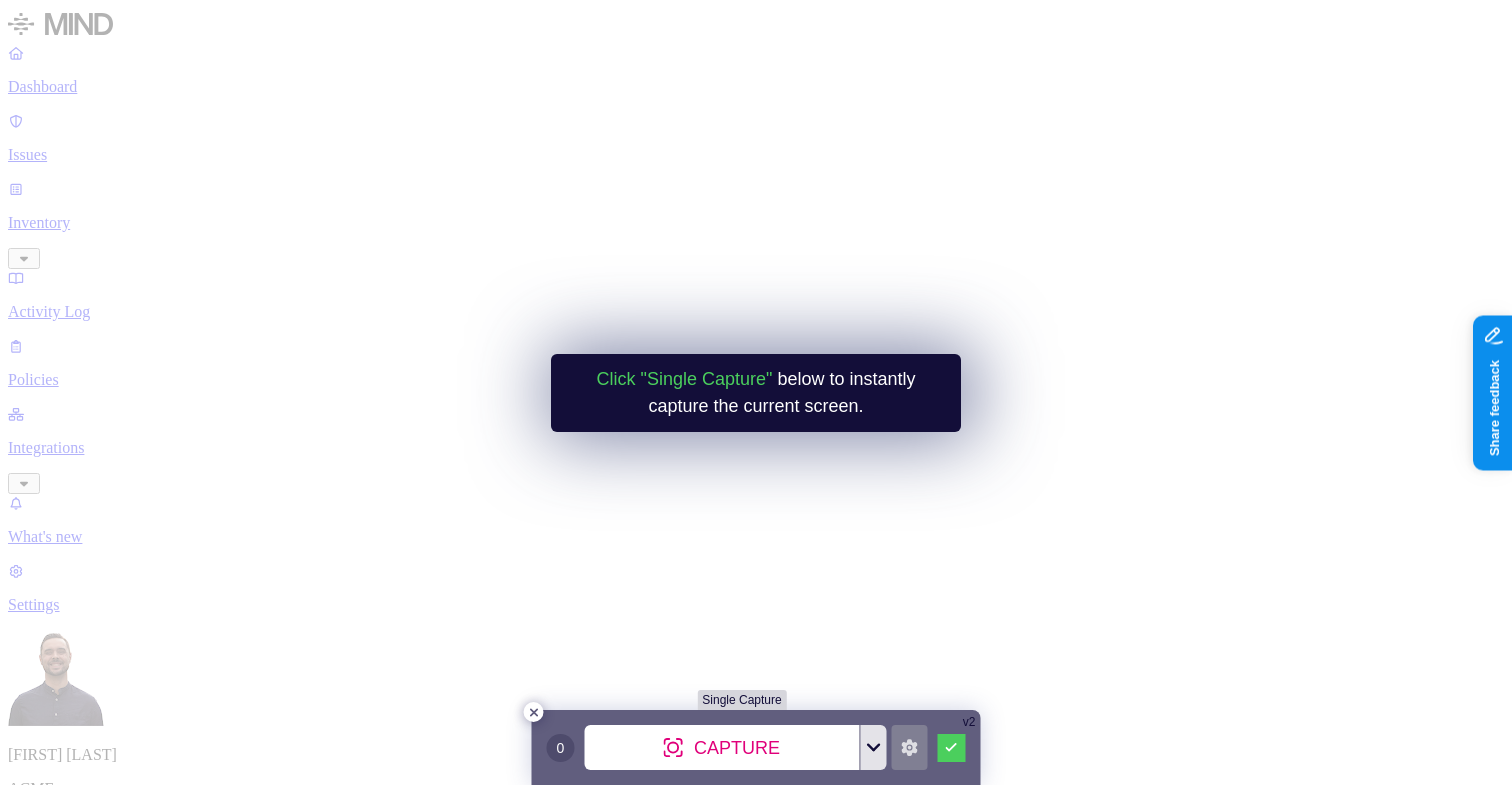 click at bounding box center [874, 747] 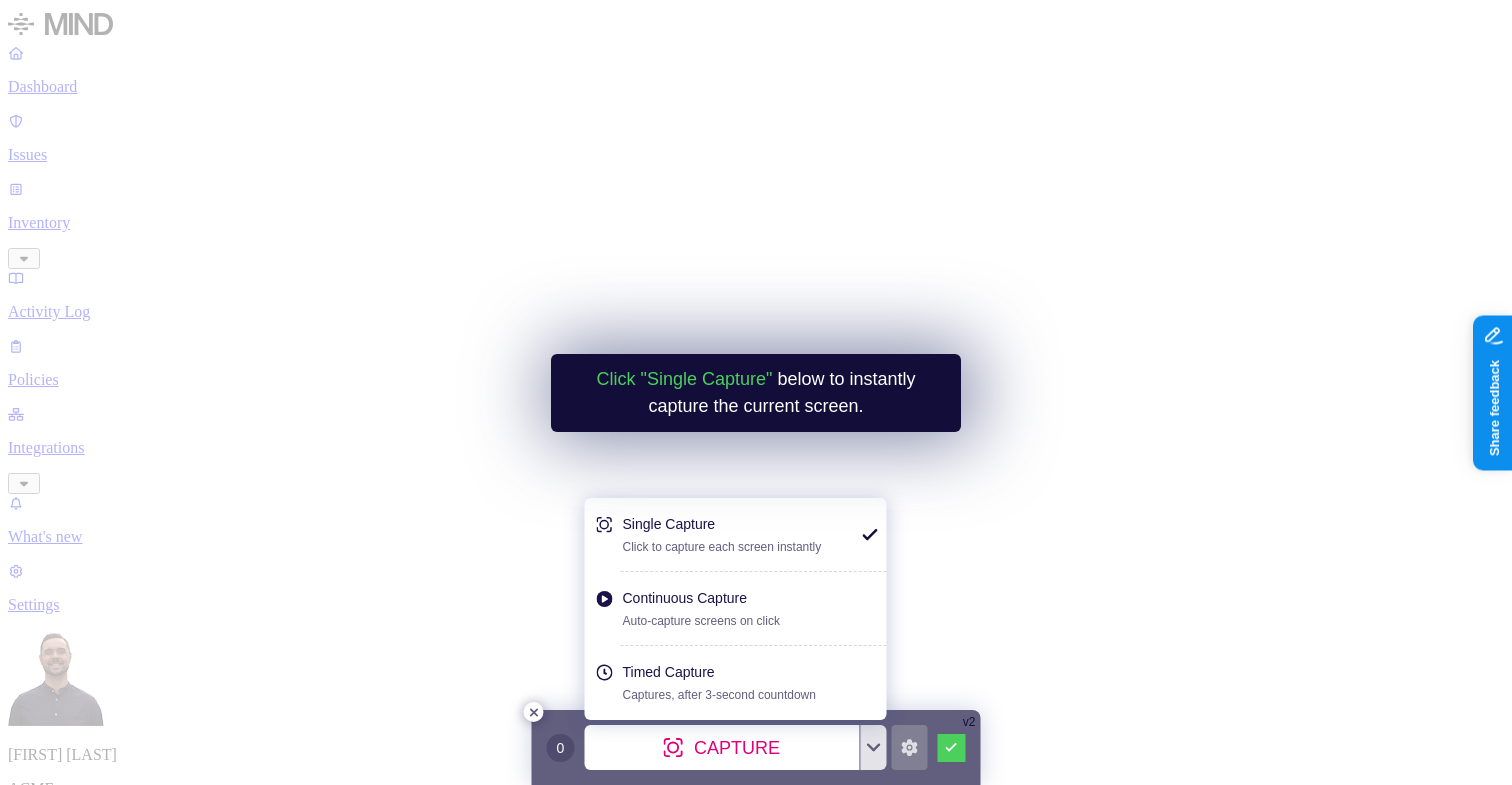 click on "Continuous Capture" at bounding box center [738, 598] 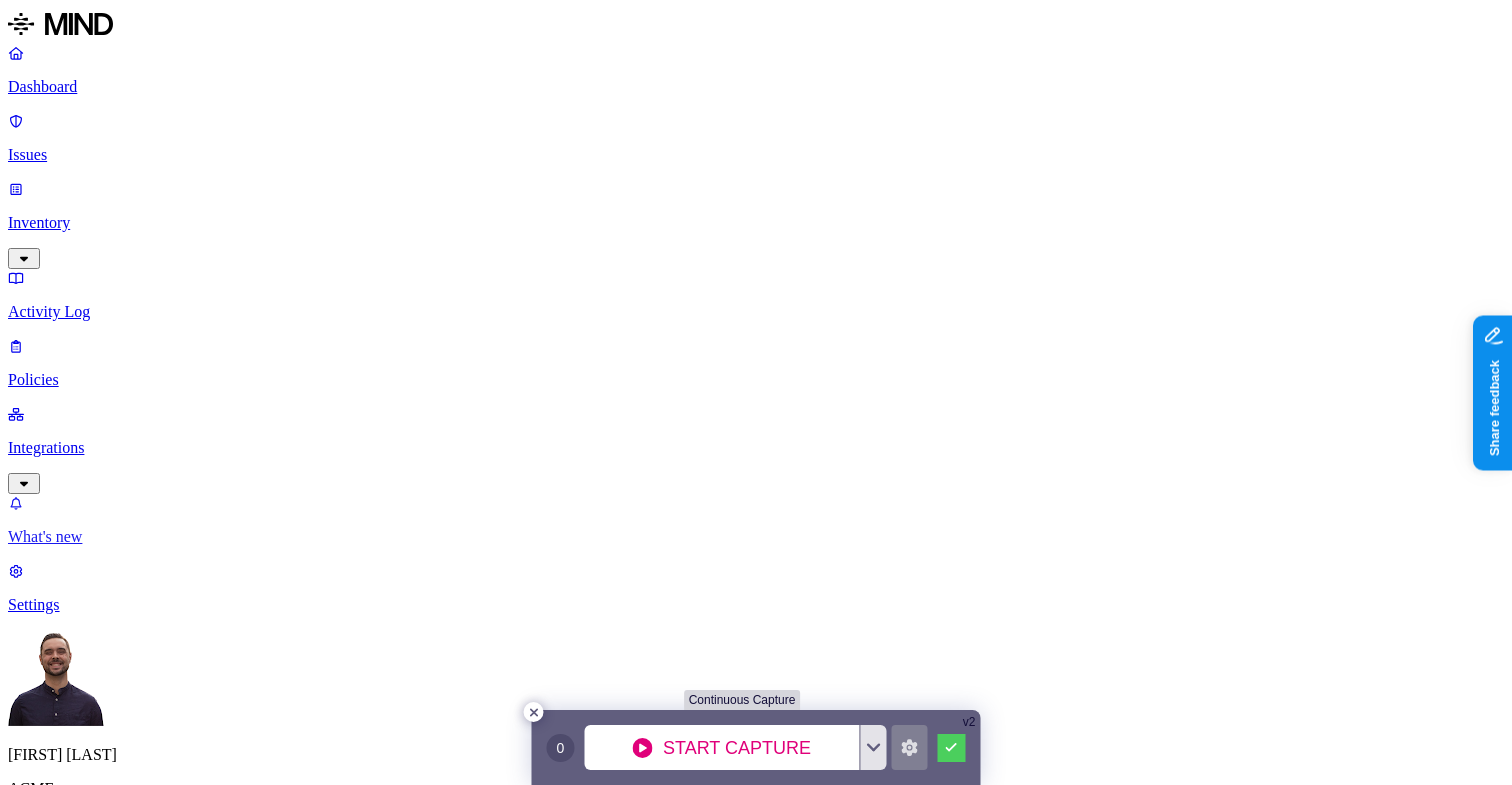 click on "What's new" at bounding box center (756, 537) 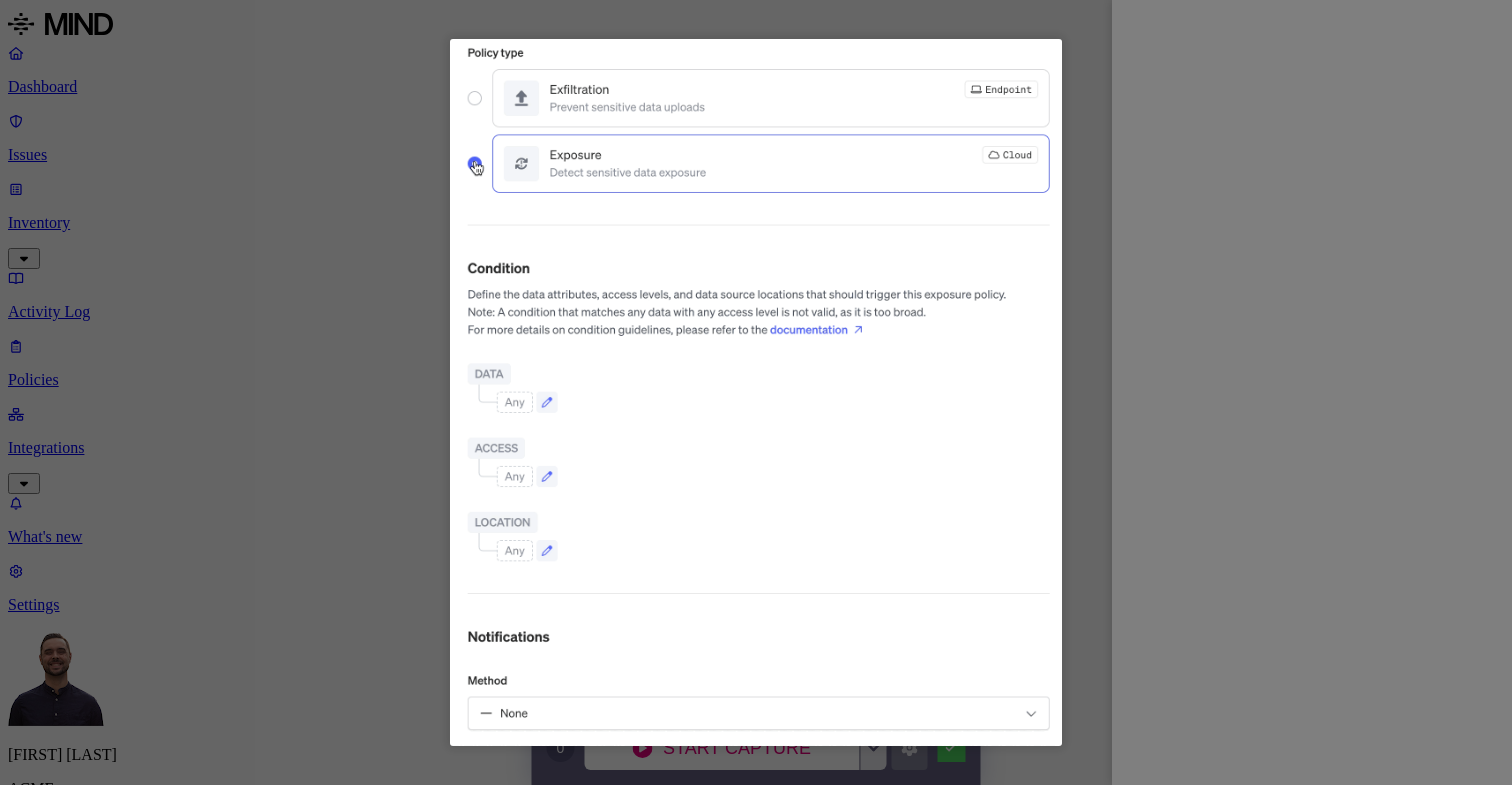 click at bounding box center [756, 392] 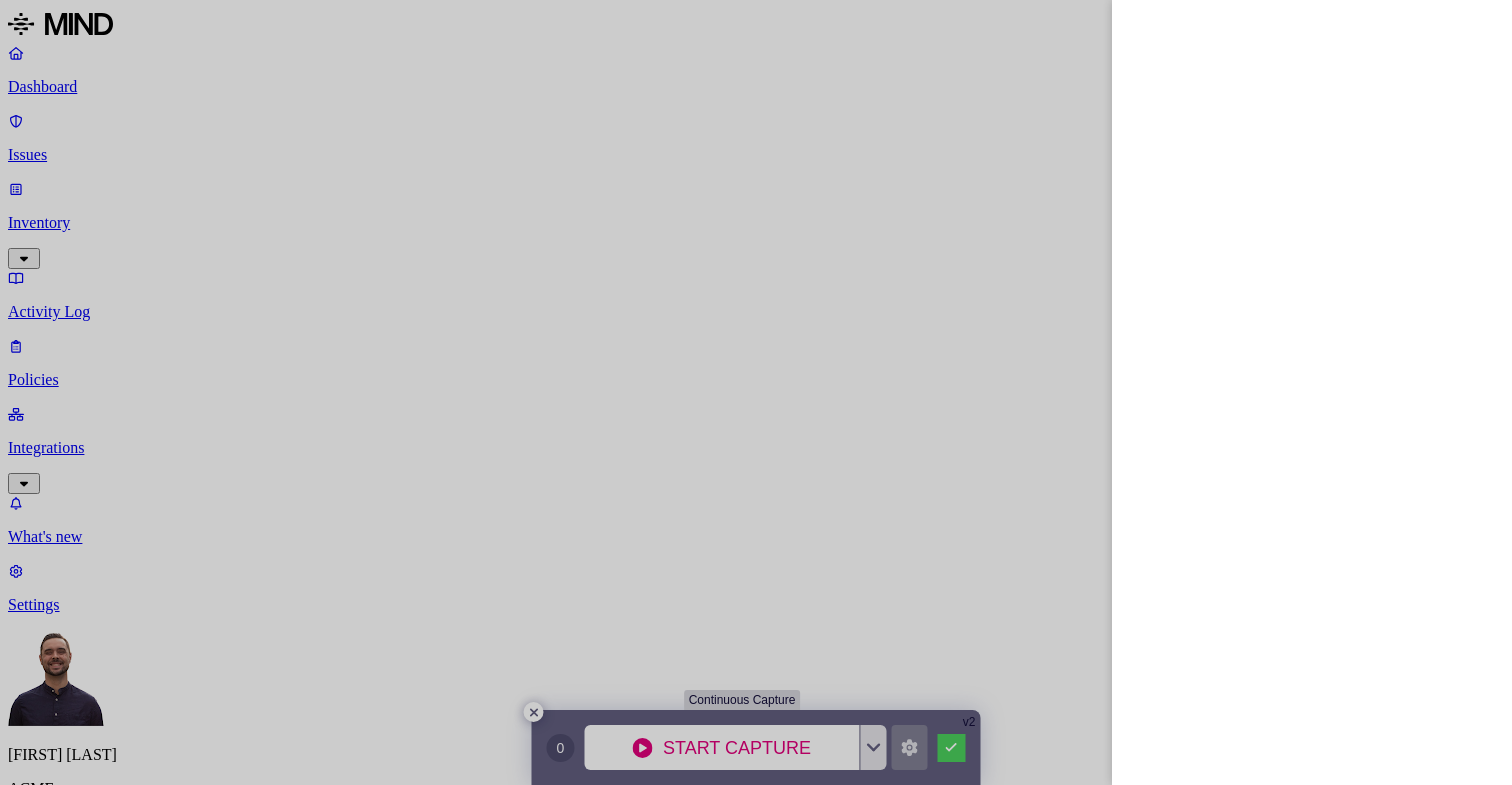 click at bounding box center (756, 392) 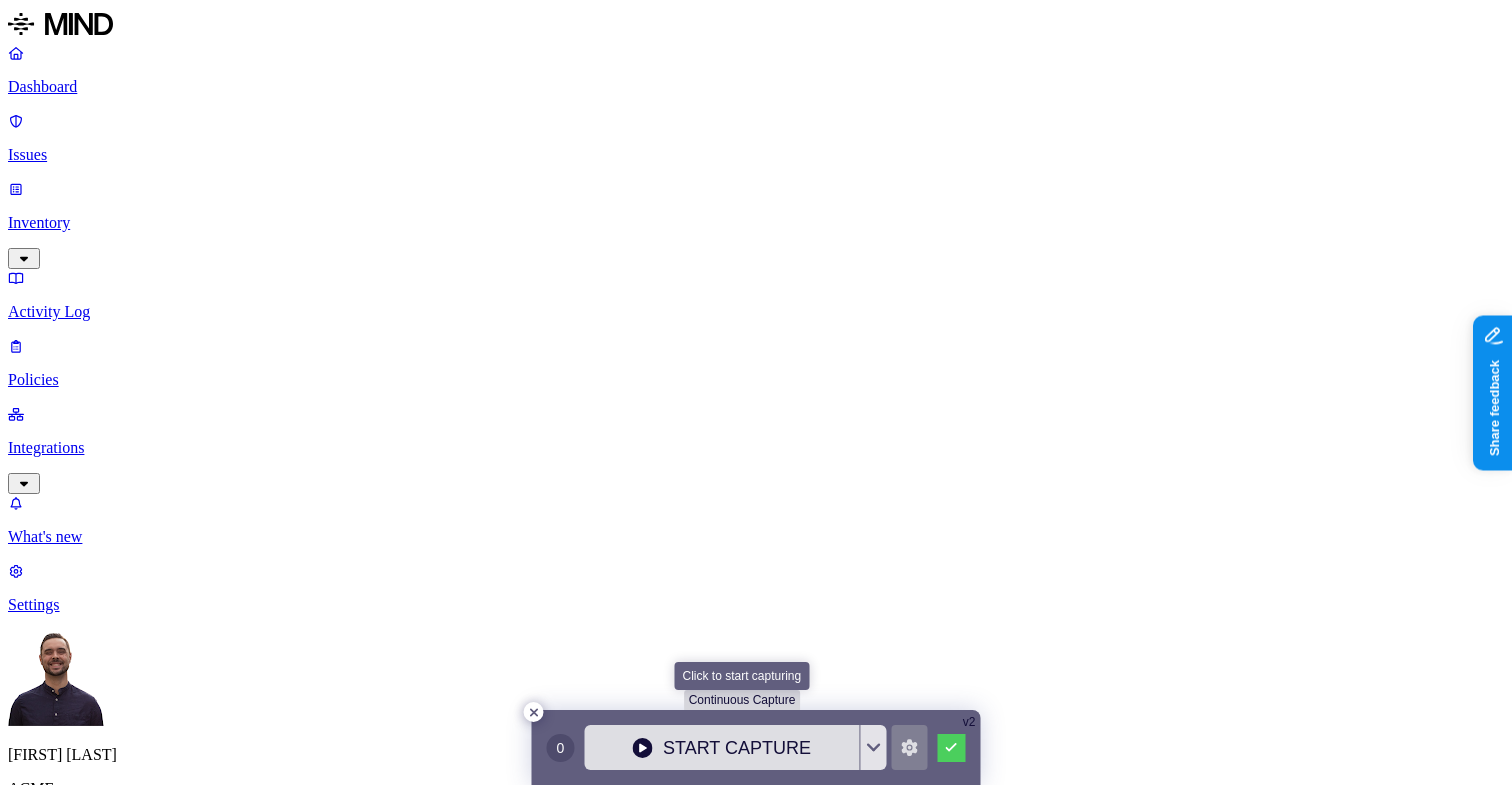 click on "Start Capture" at bounding box center (722, 747) 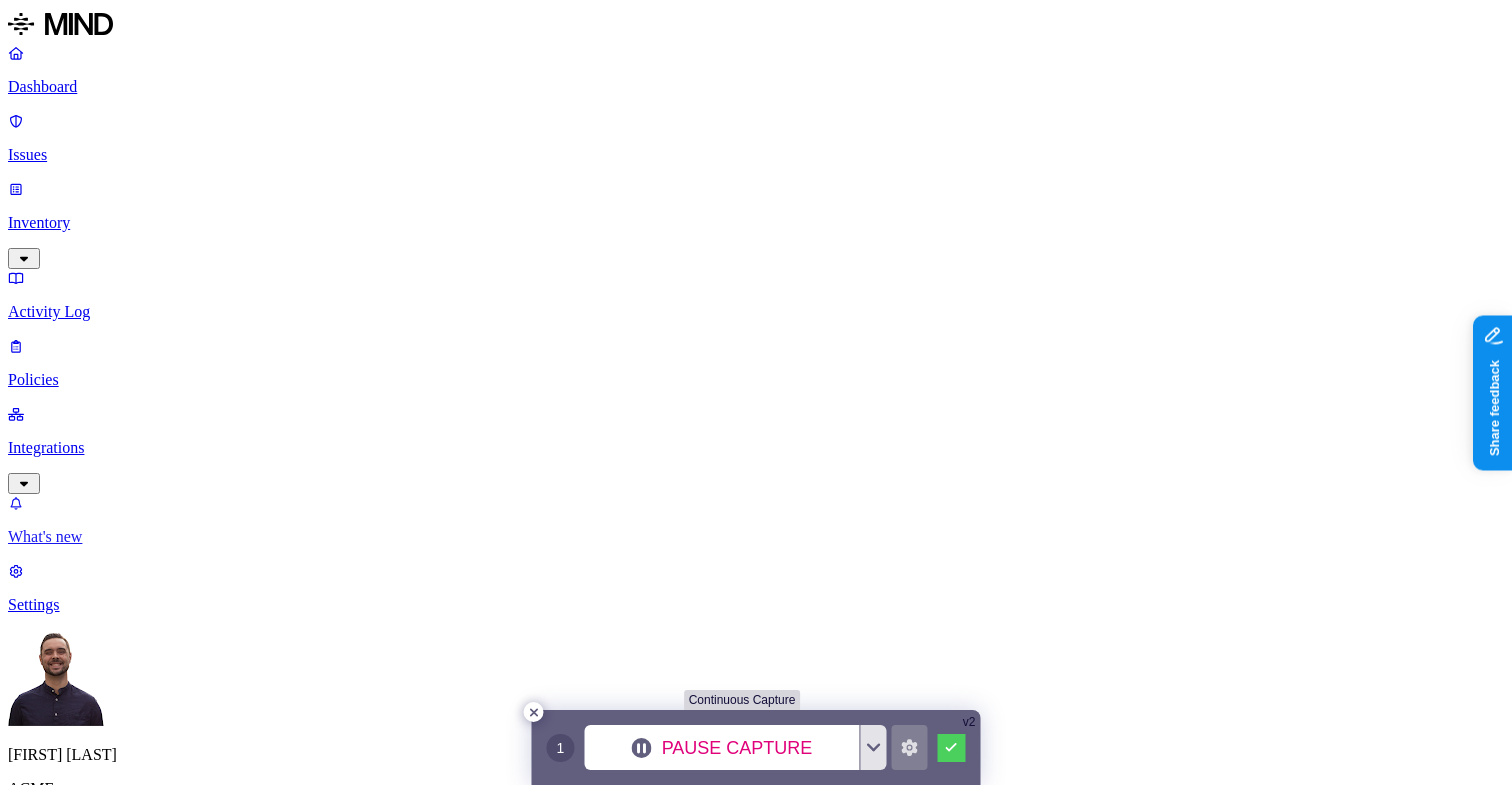 click on "What's new" at bounding box center [756, 520] 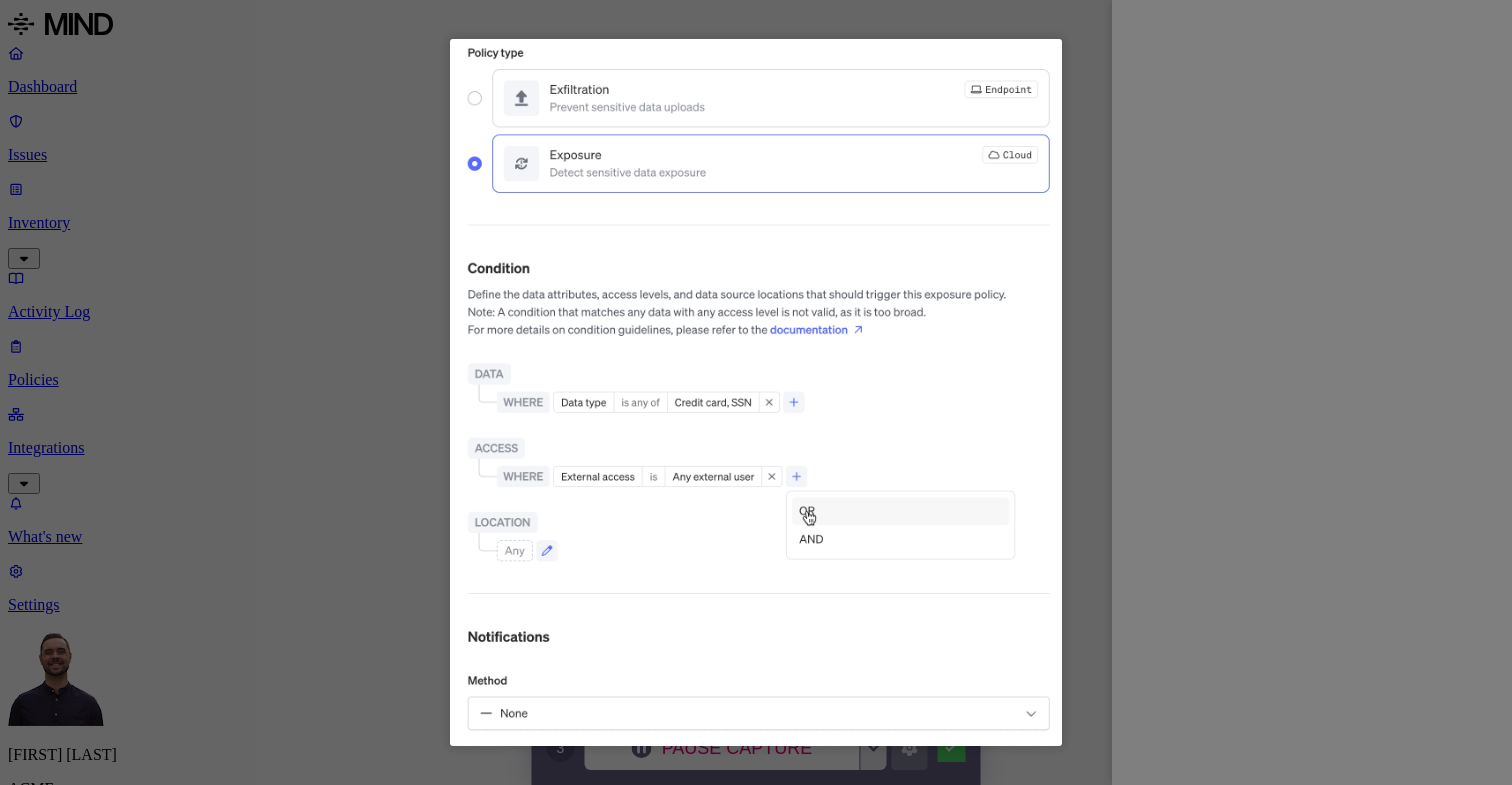 click at bounding box center (756, 392) 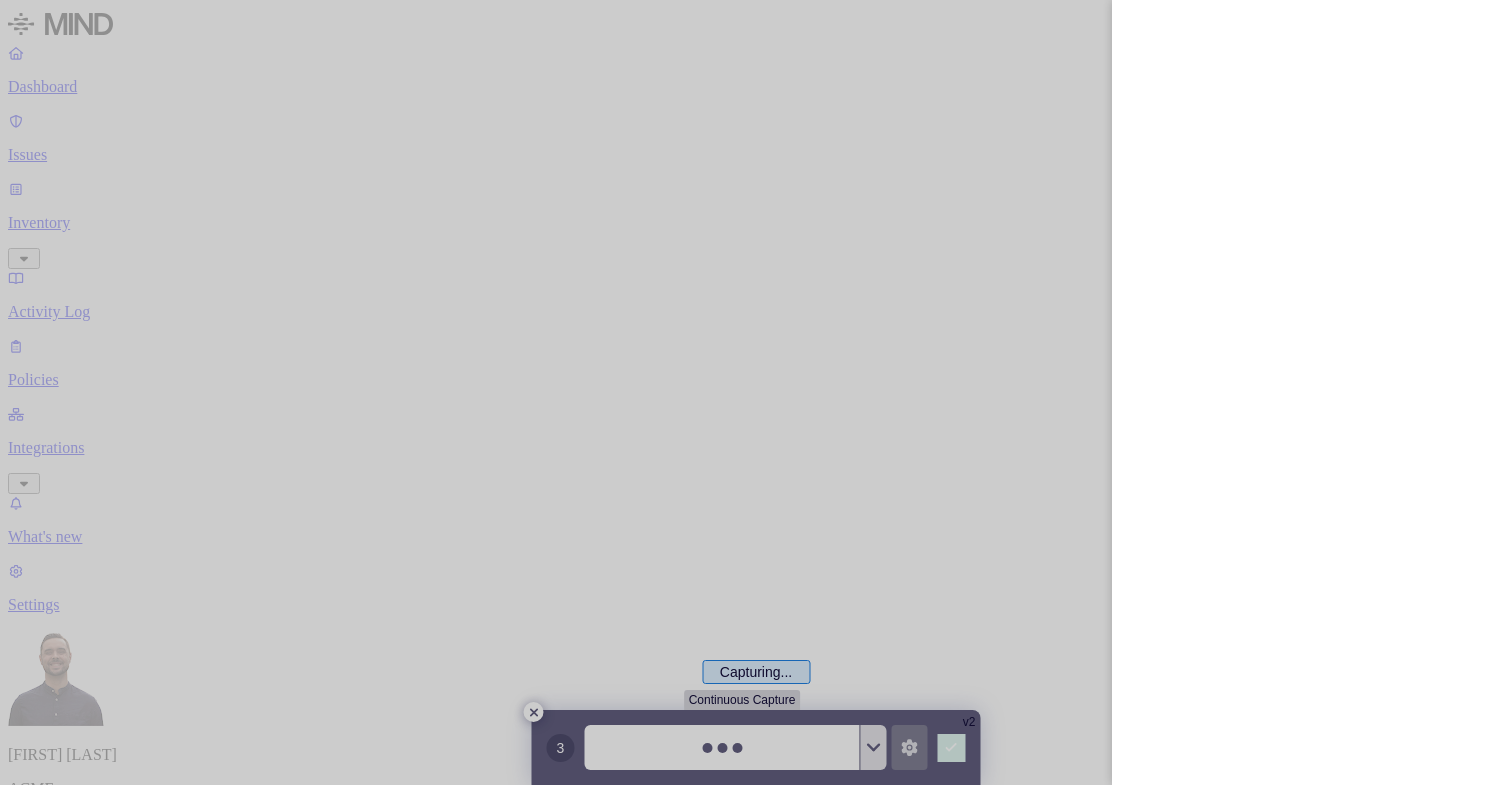 click at bounding box center (756, 392) 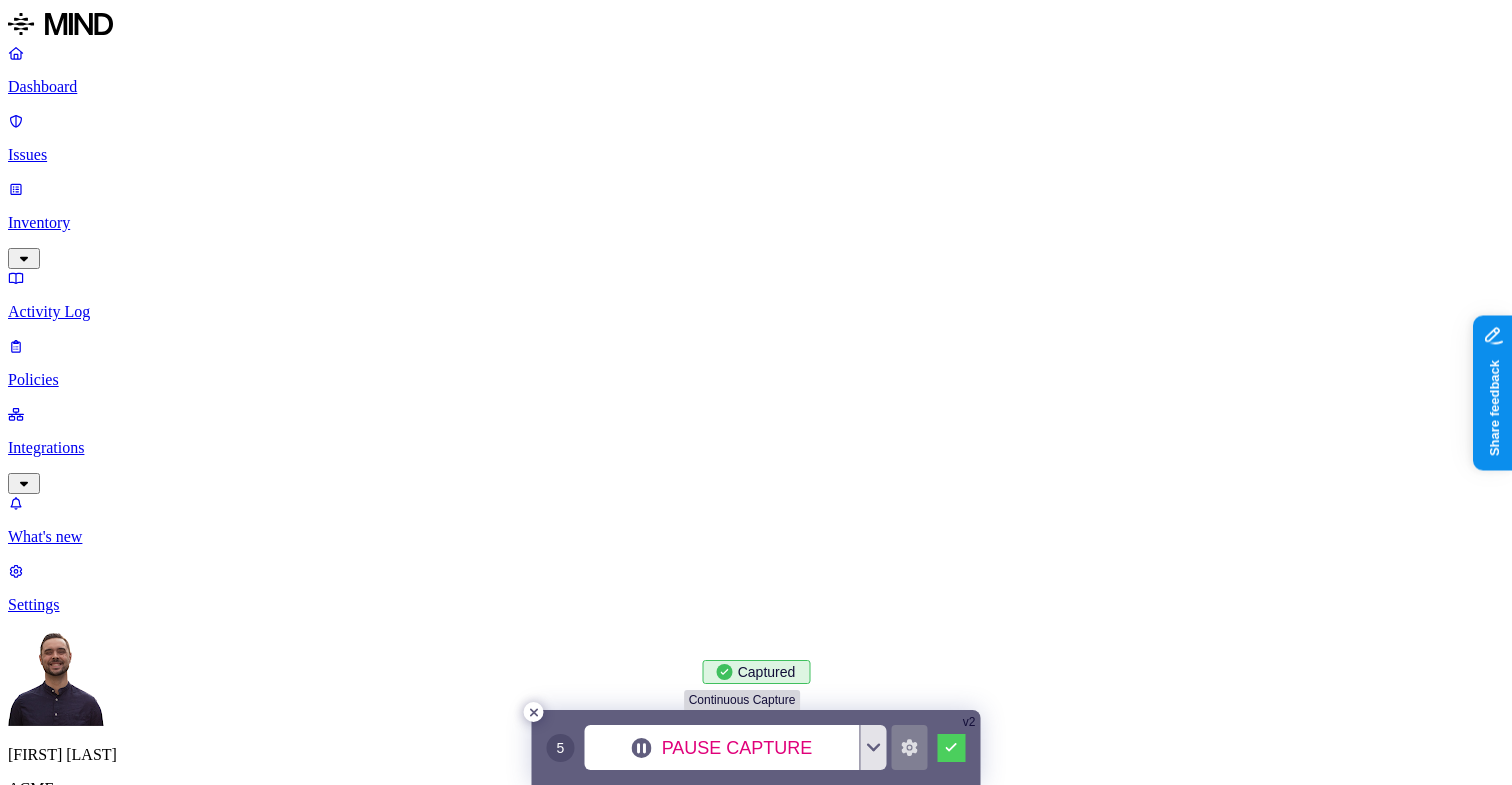 click on "Policies" at bounding box center (756, 380) 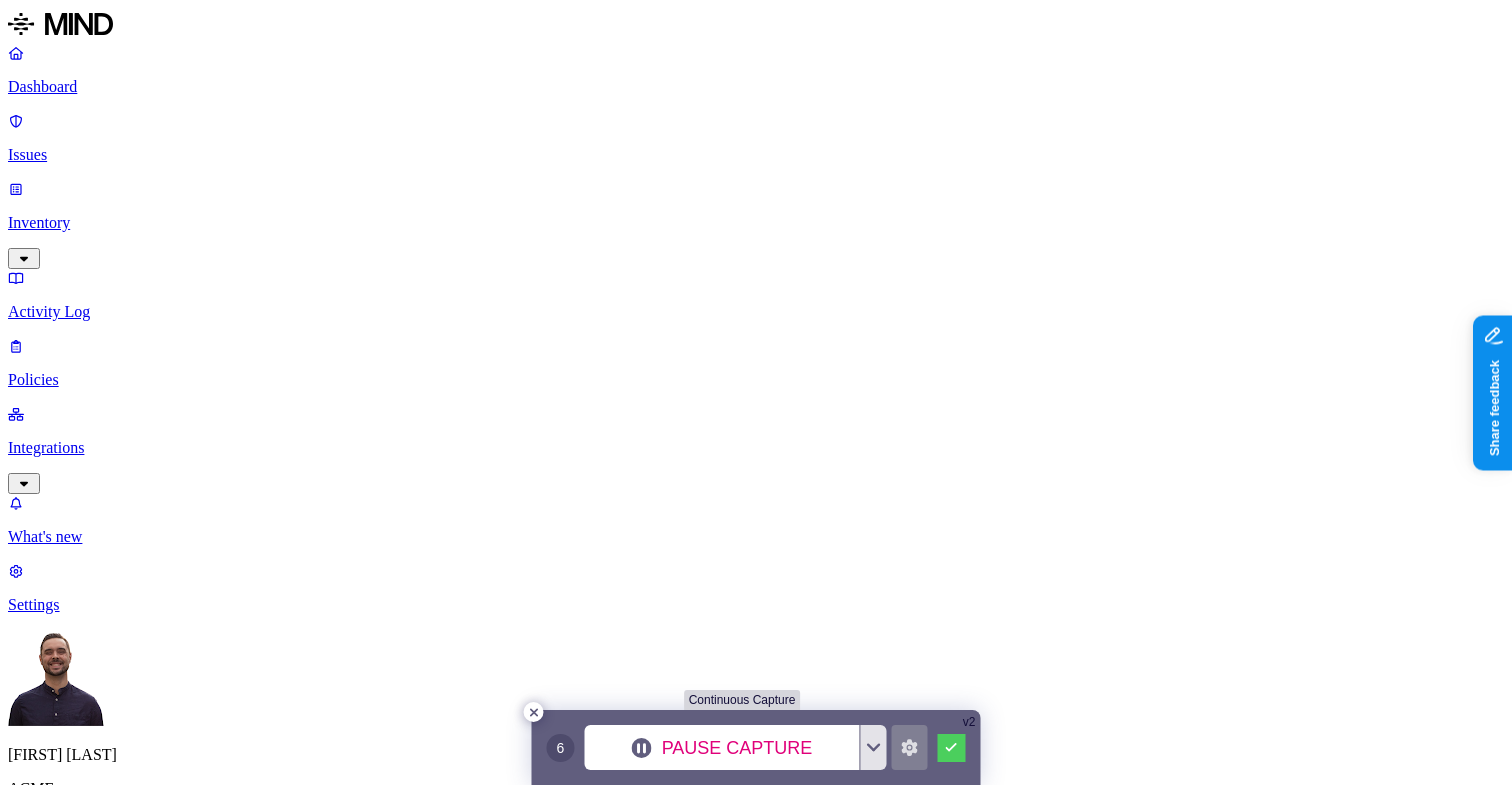 click on "Create Policy" at bounding box center (63, 909) 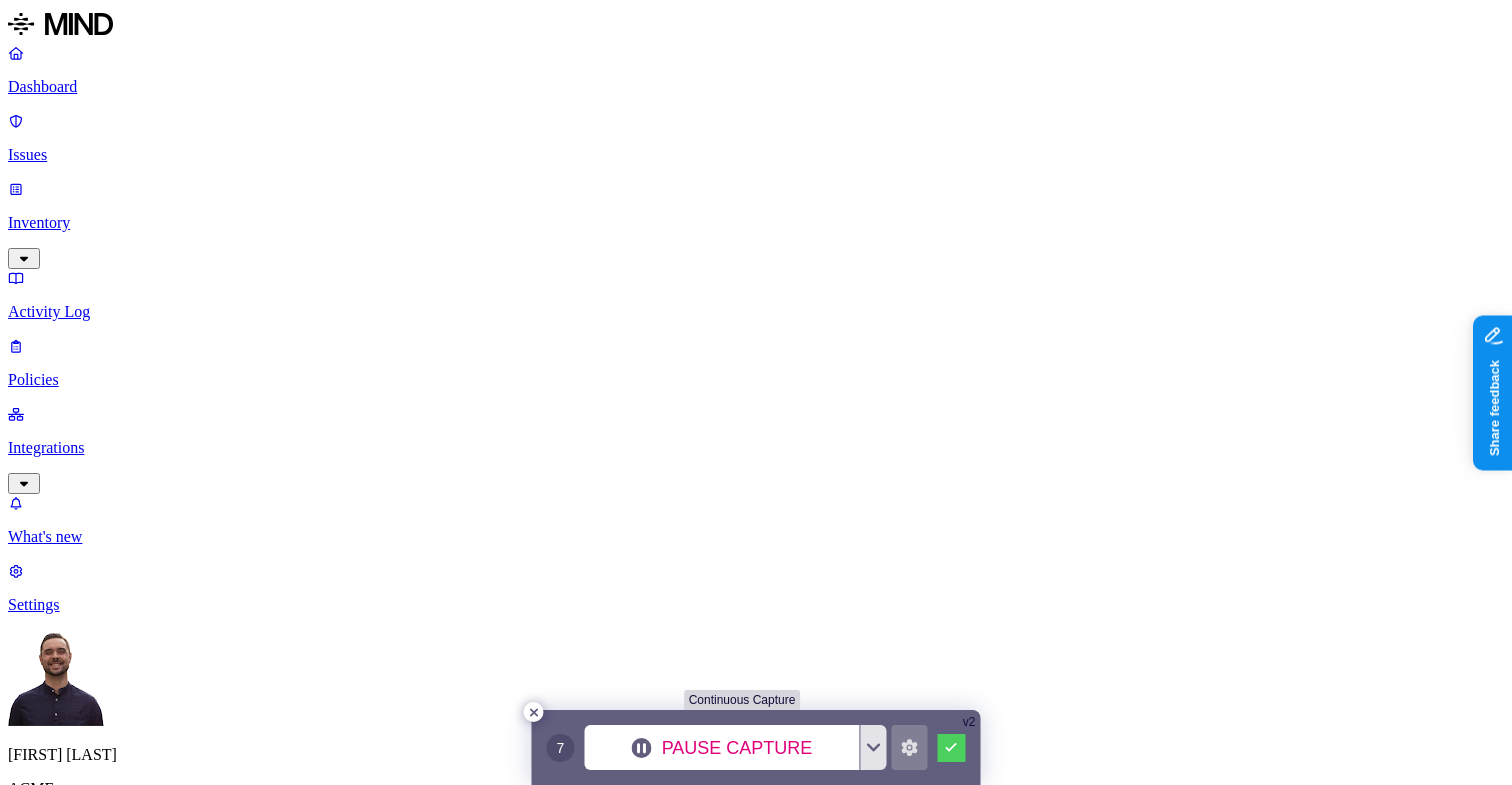 click on "Policy name" at bounding box center [96, 940] 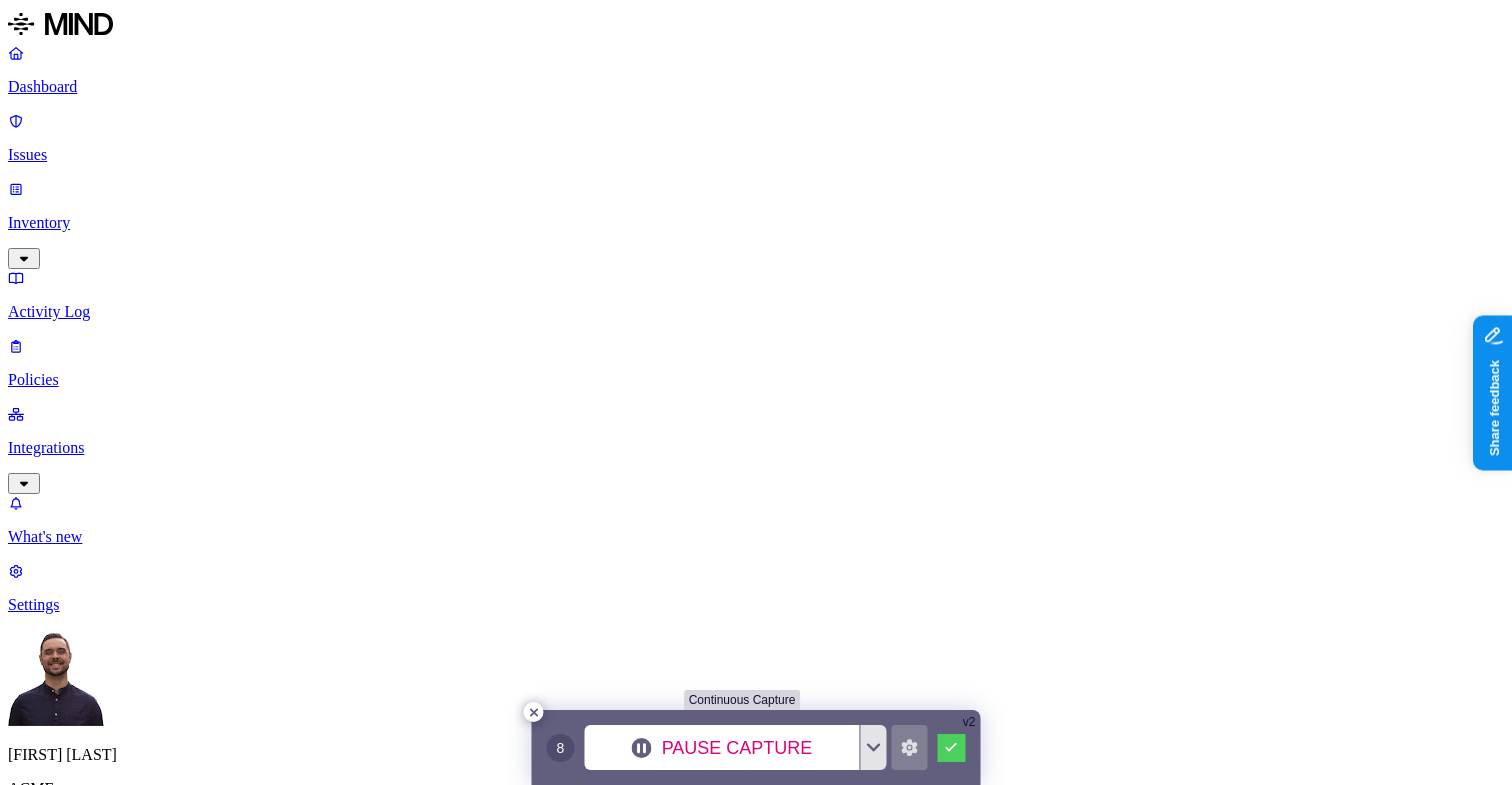 type on "Cloud Exfil" 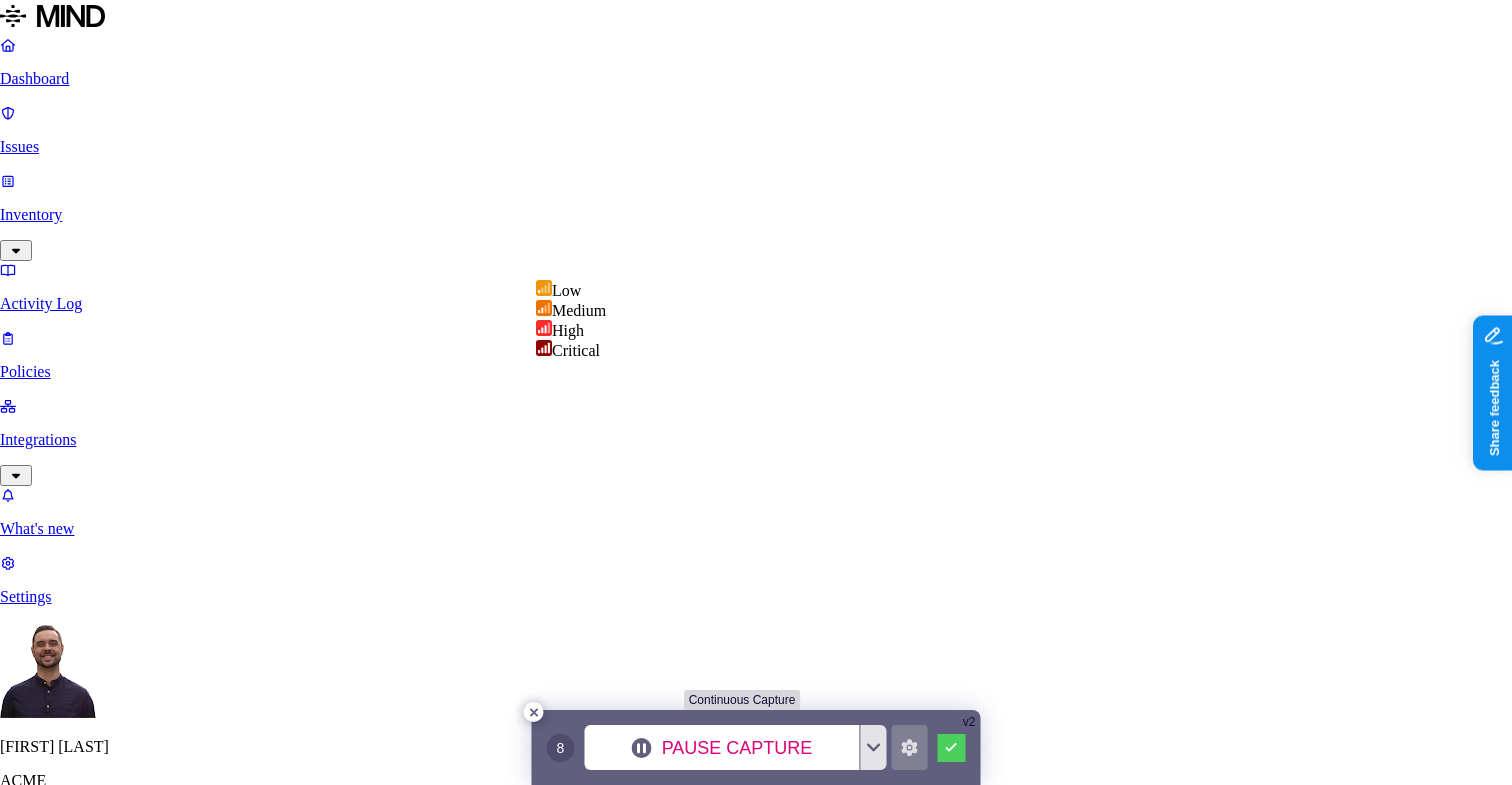 select on "3" 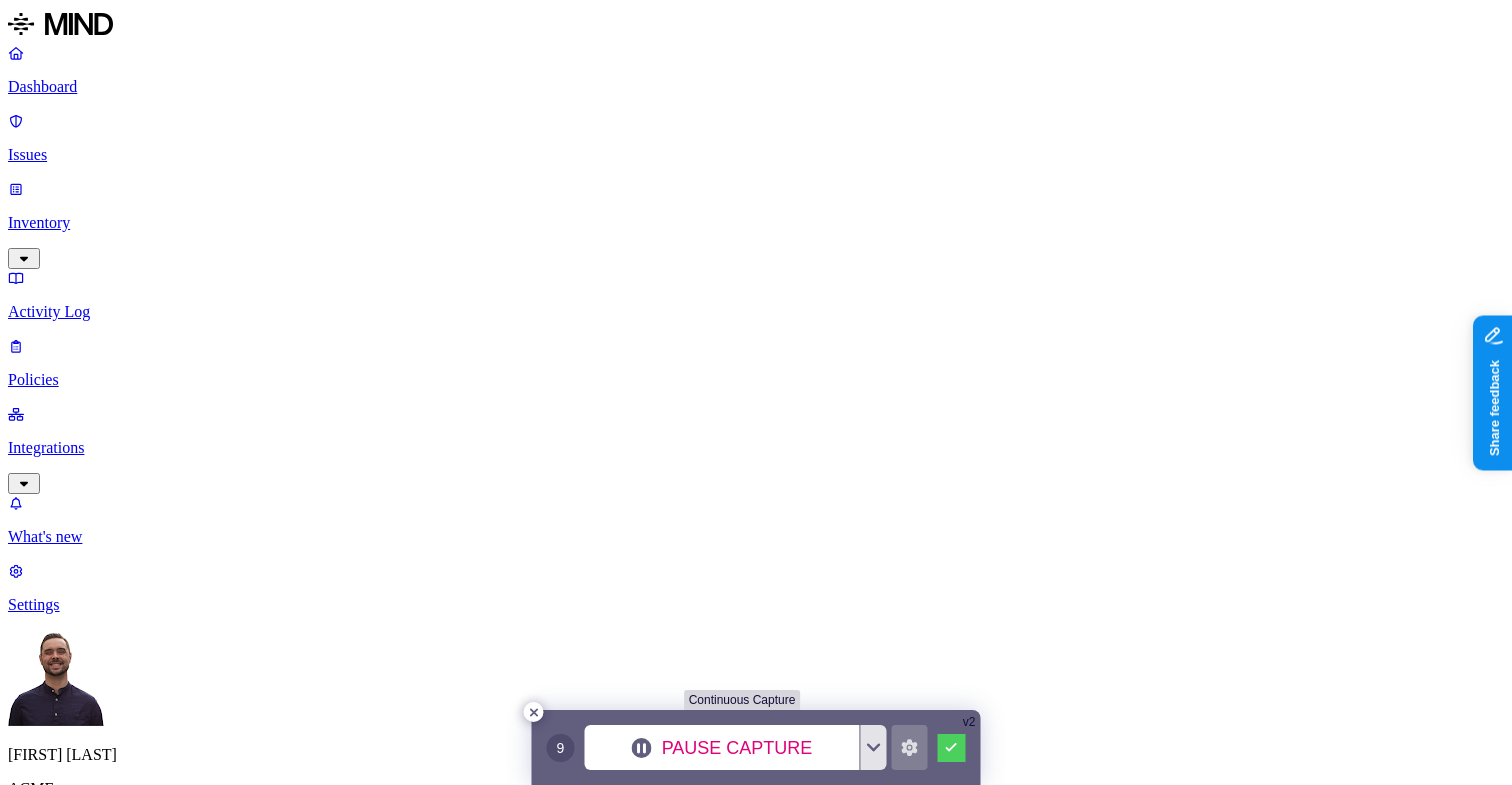 scroll, scrollTop: 224, scrollLeft: 0, axis: vertical 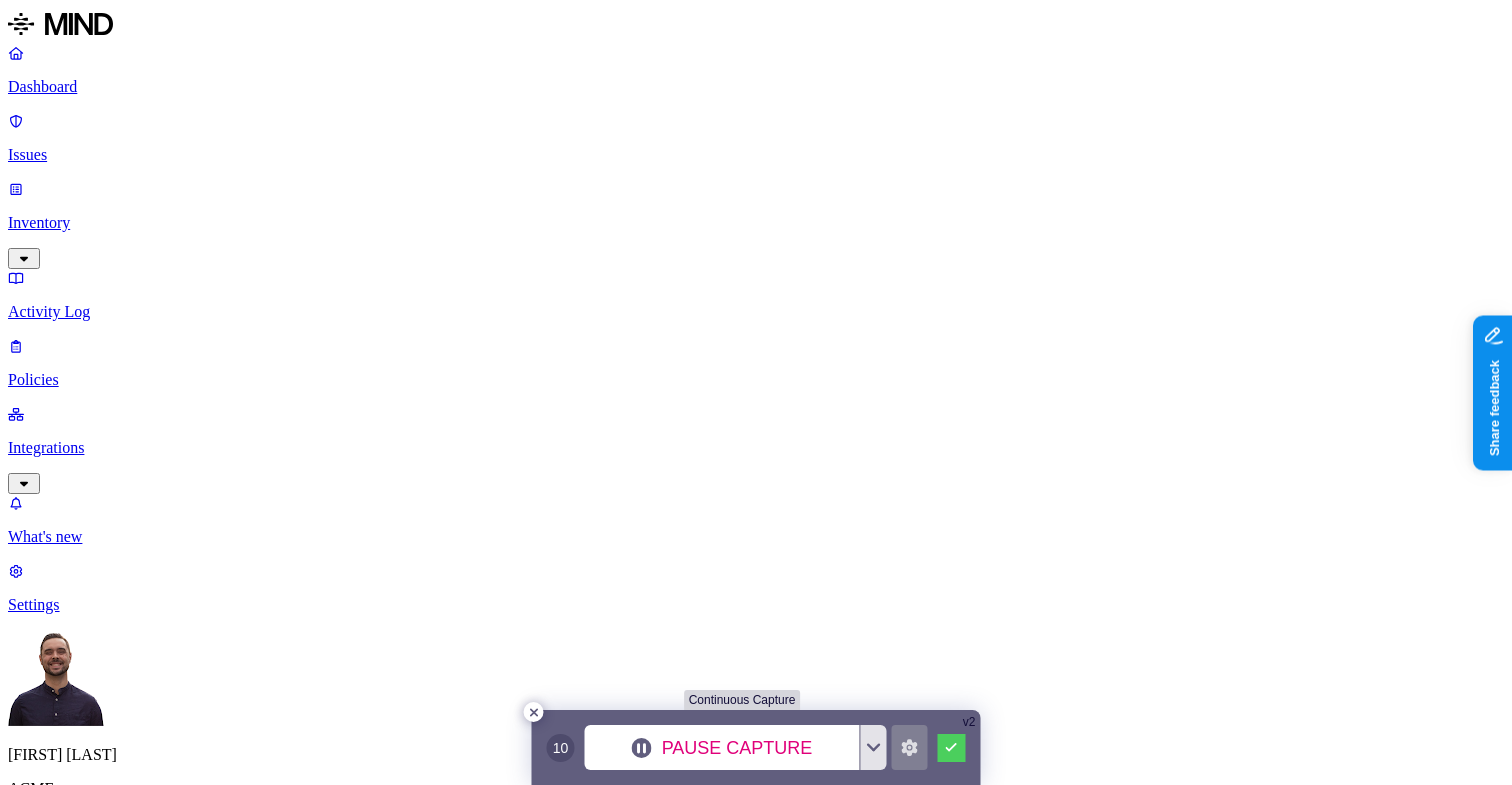 click 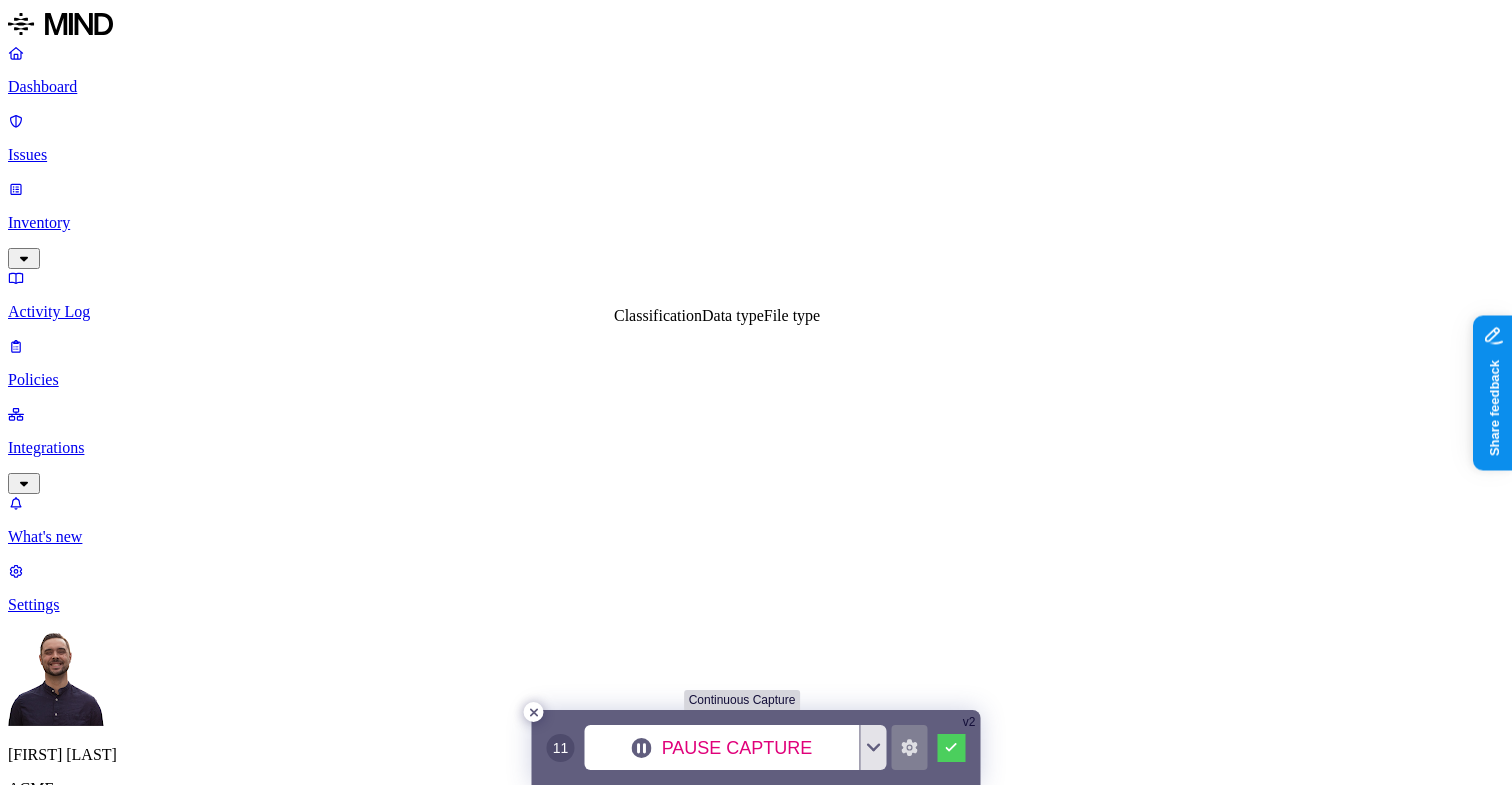 click on "Data type" at bounding box center (733, 315) 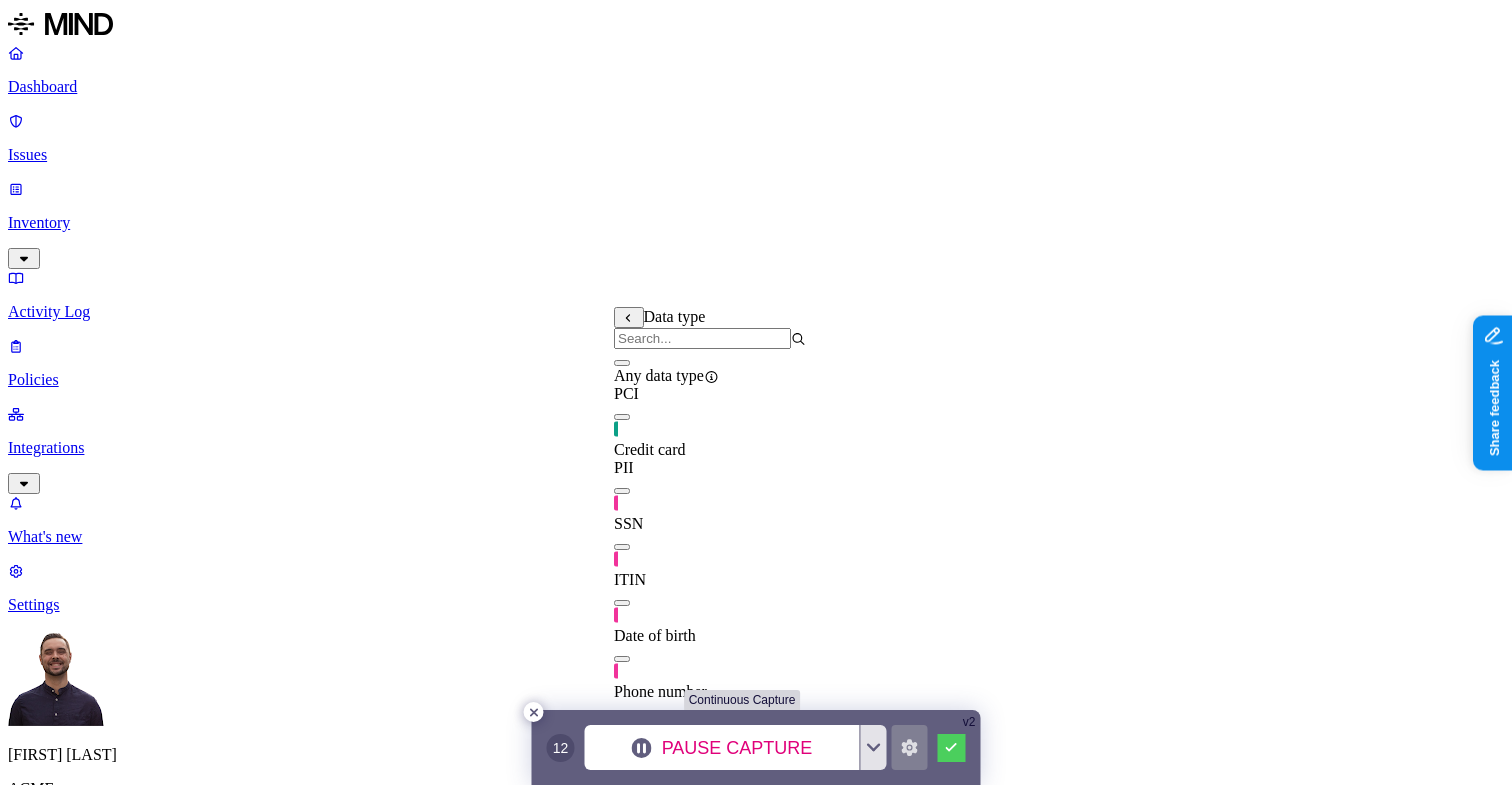 click on "SSN" at bounding box center [710, 505] 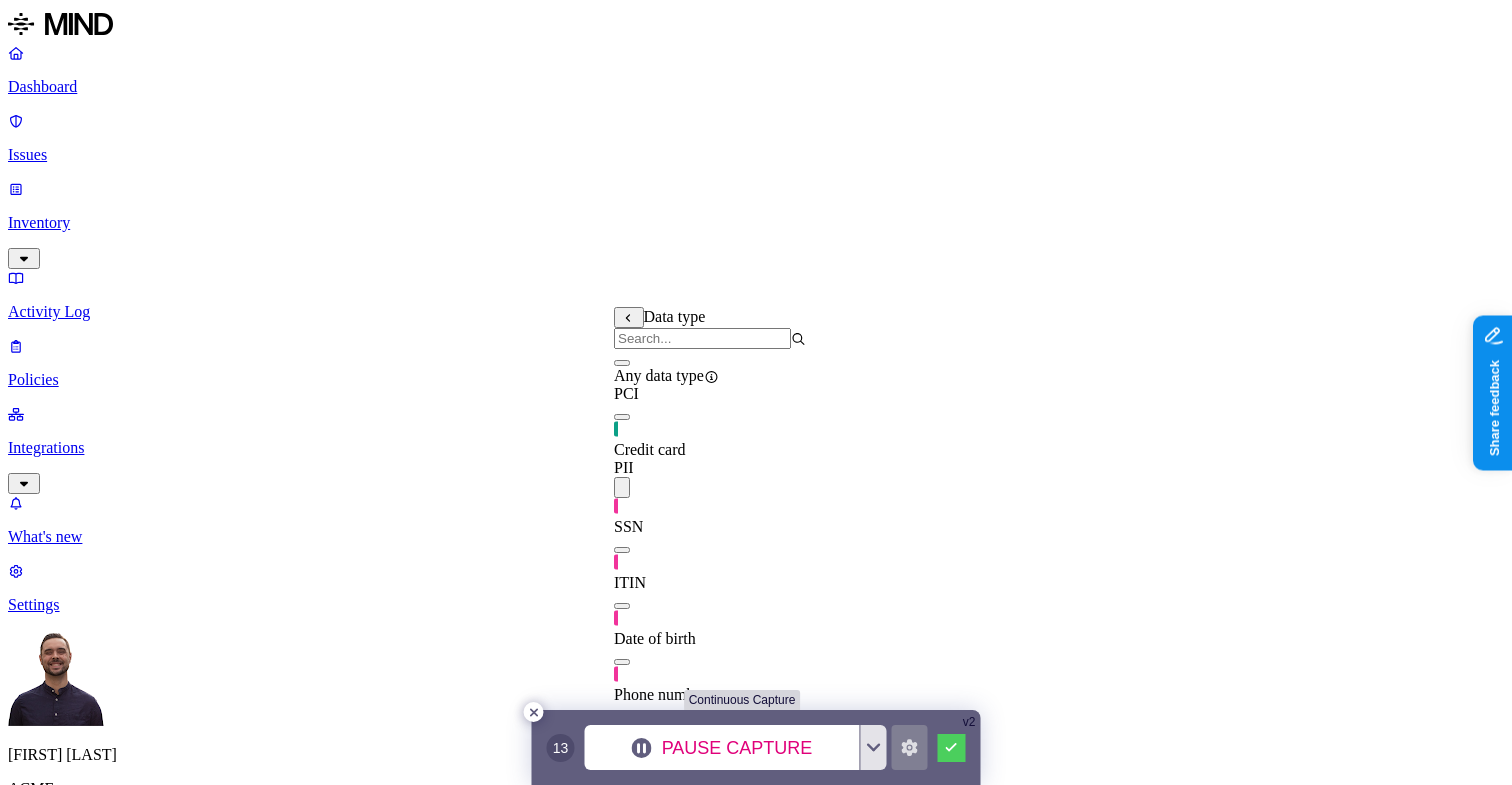 scroll, scrollTop: 335, scrollLeft: 0, axis: vertical 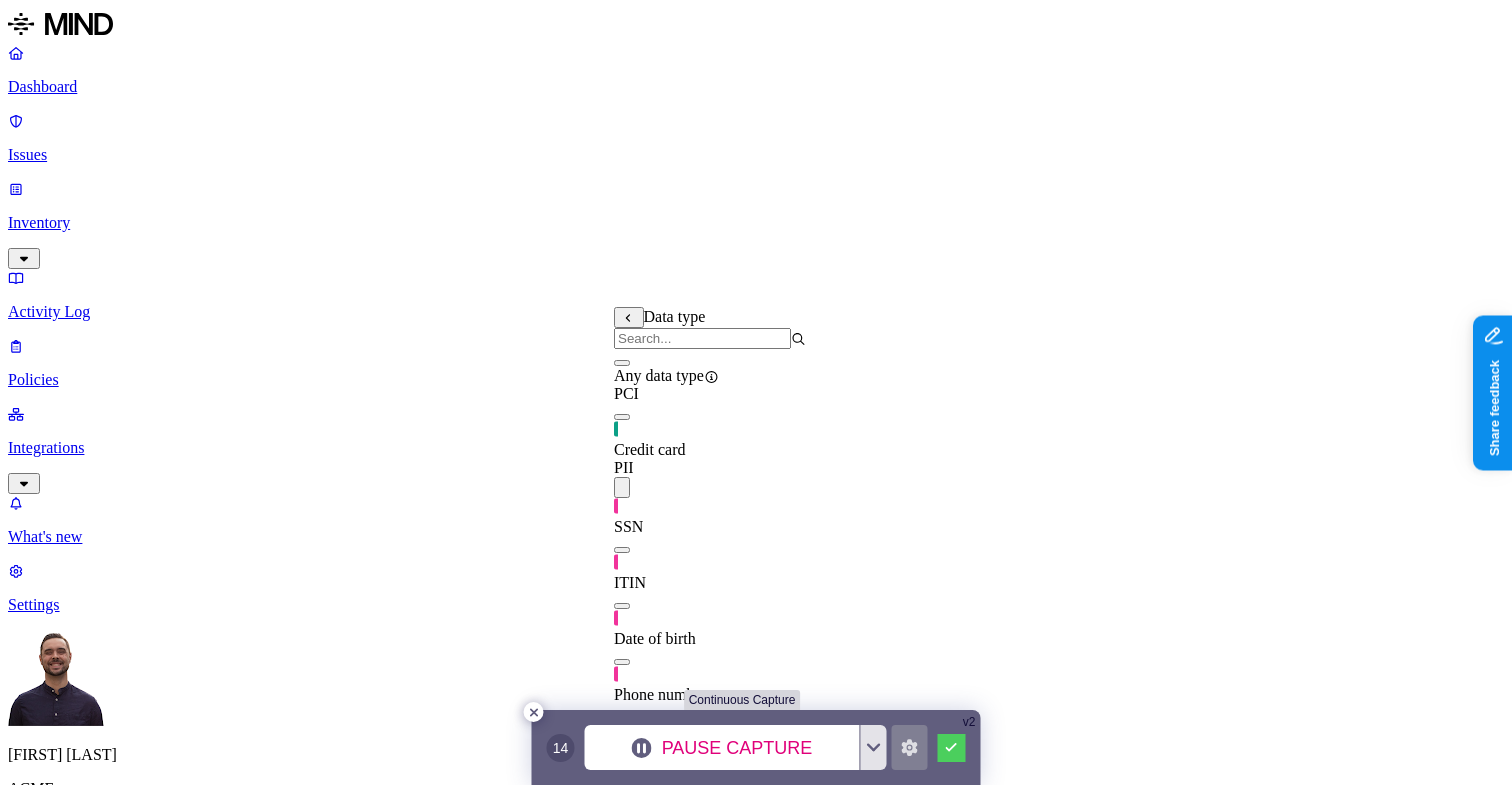 click at bounding box center (622, 1429) 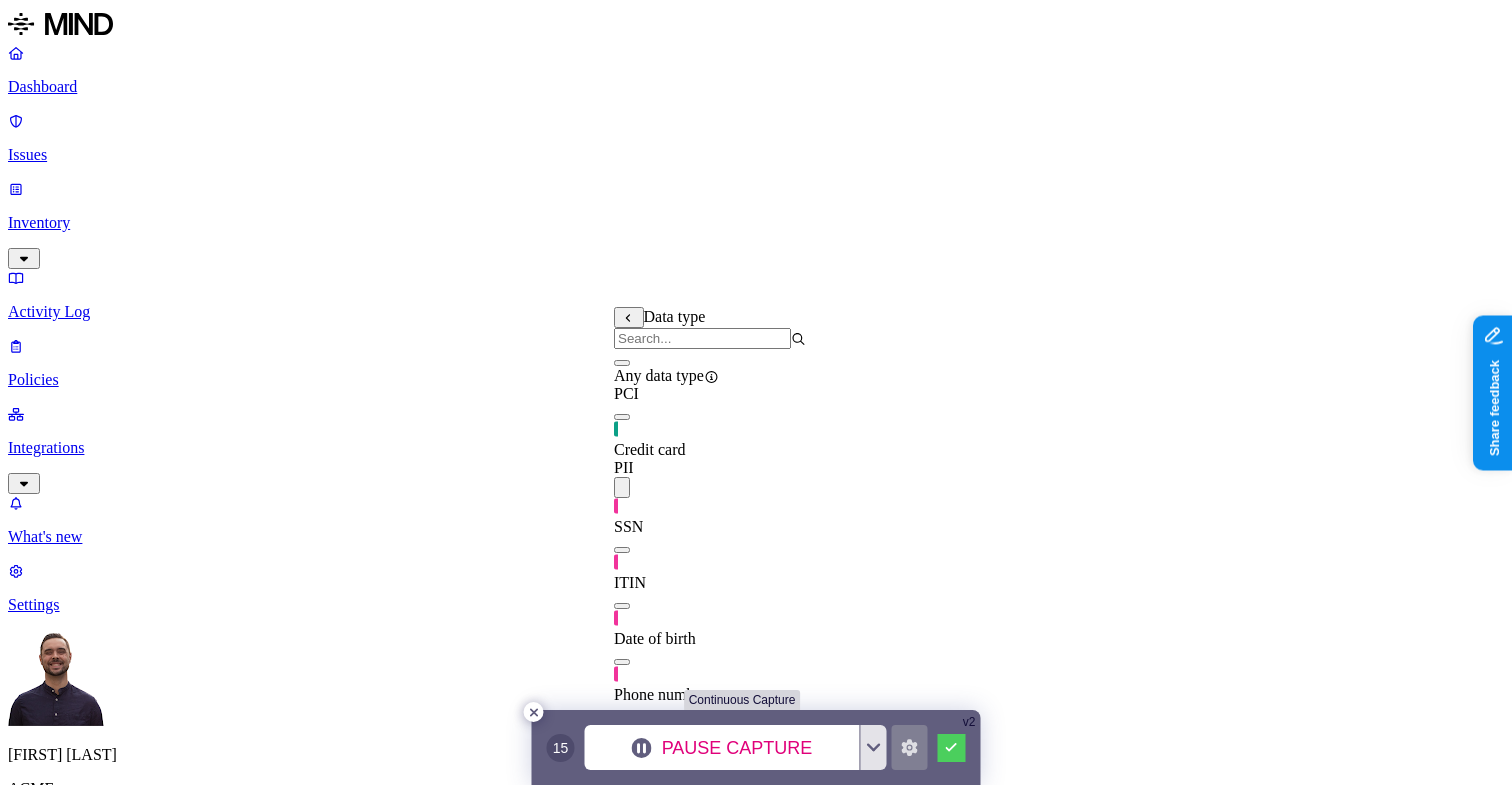 click on "DATA Any ACCESS Any LOCATION Any" at bounding box center [756, 1549] 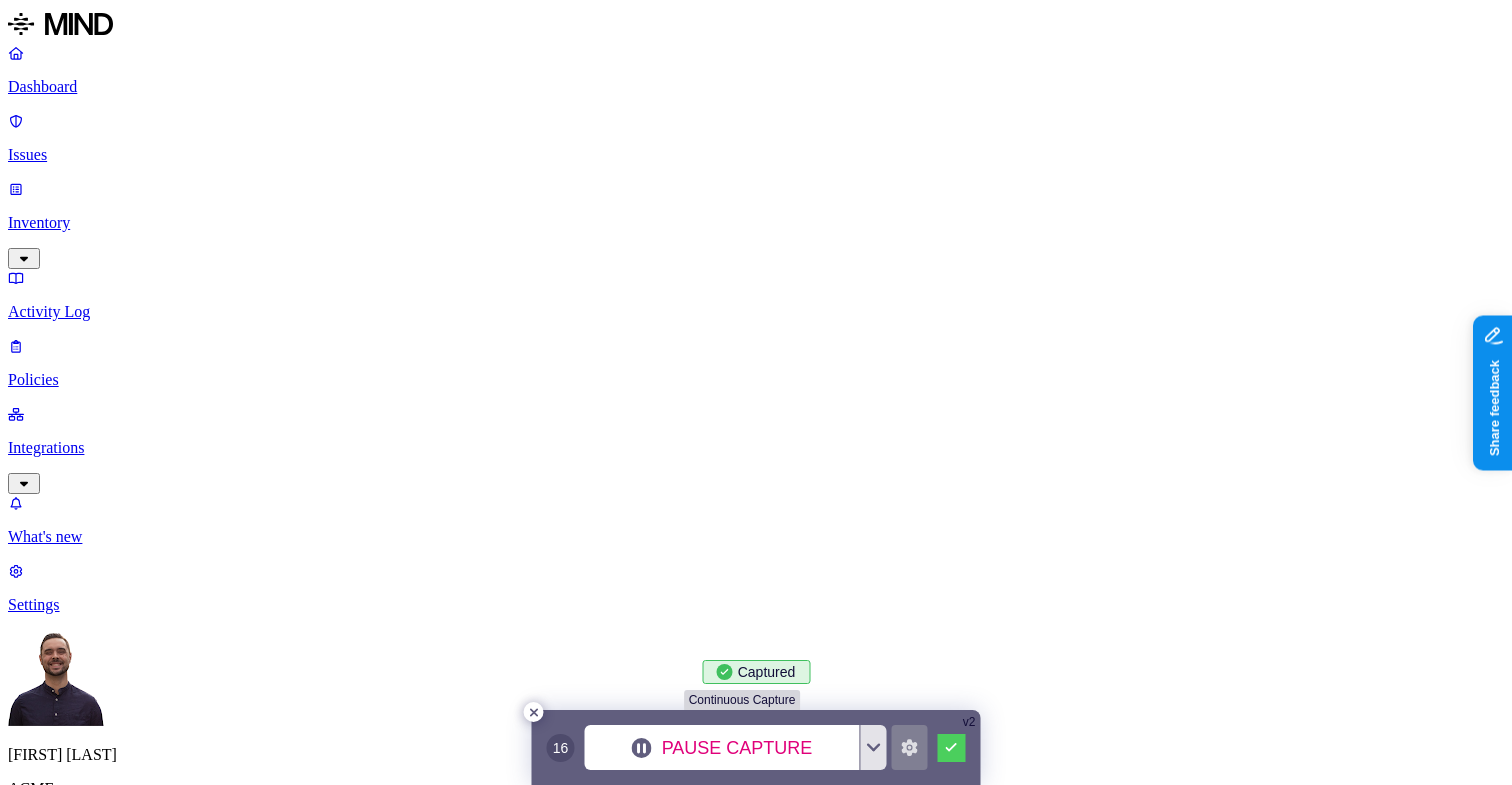 click 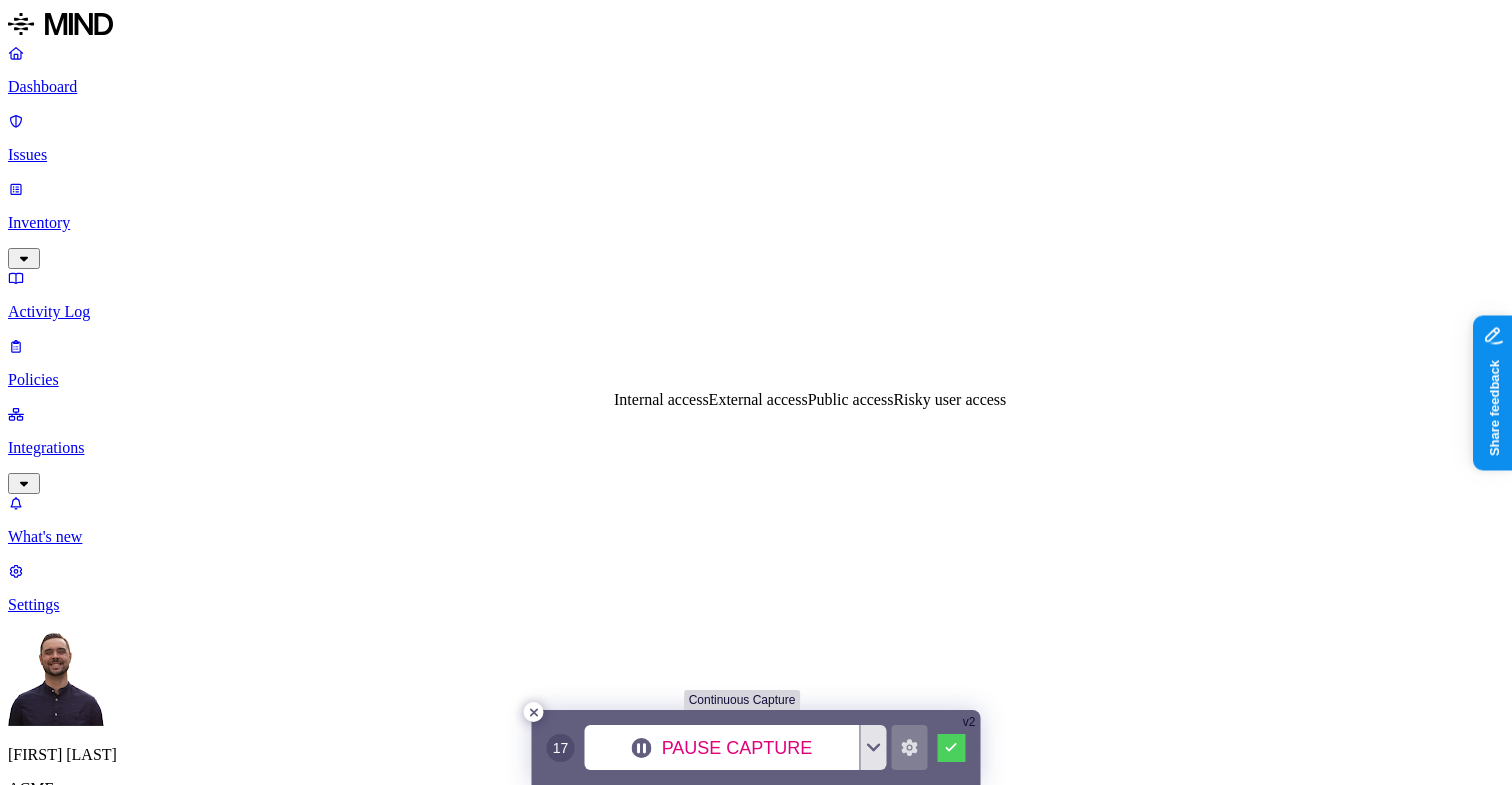 click on "Public access" at bounding box center (851, 399) 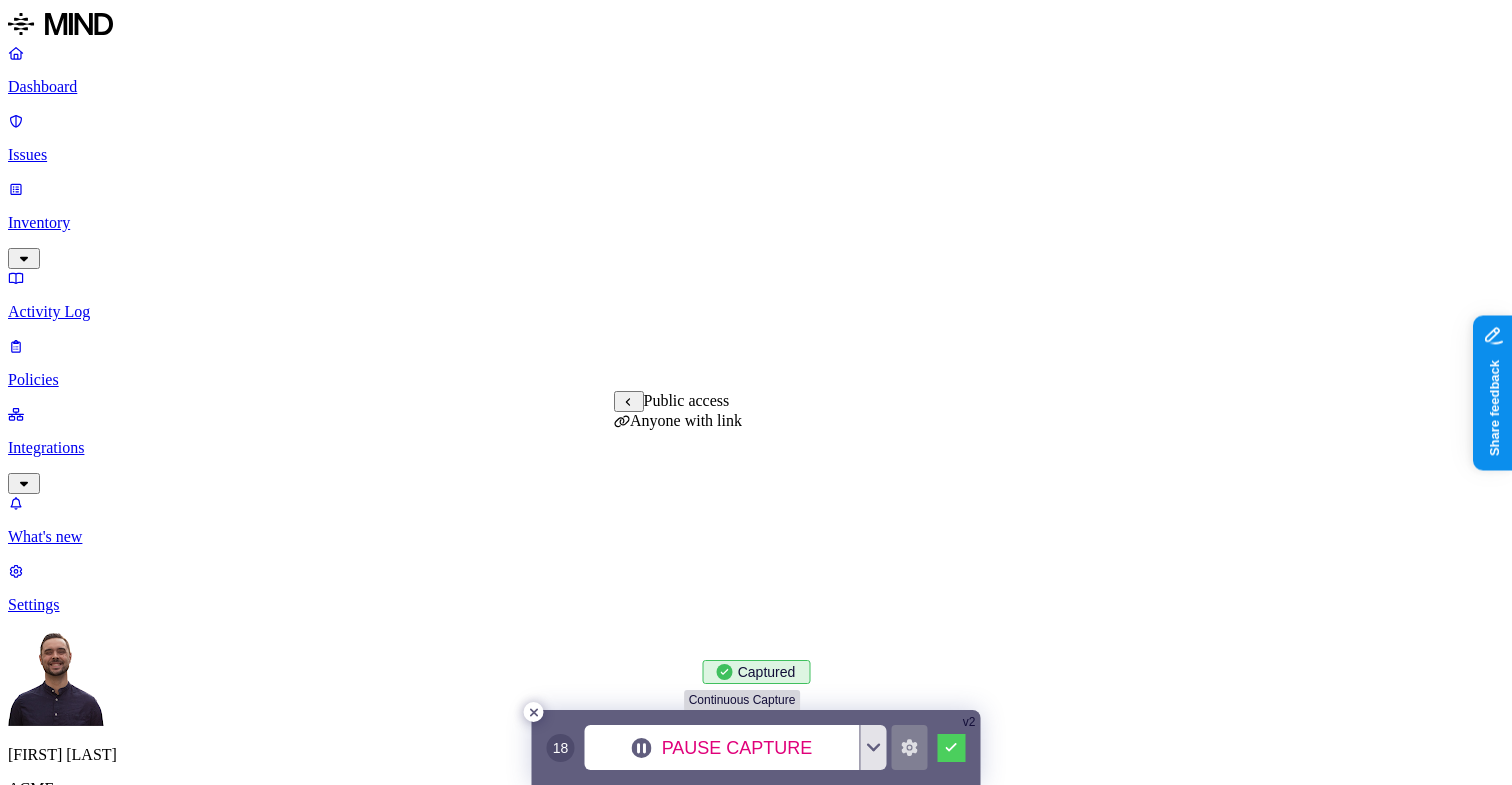 click on "Anyone with link" at bounding box center [678, 420] 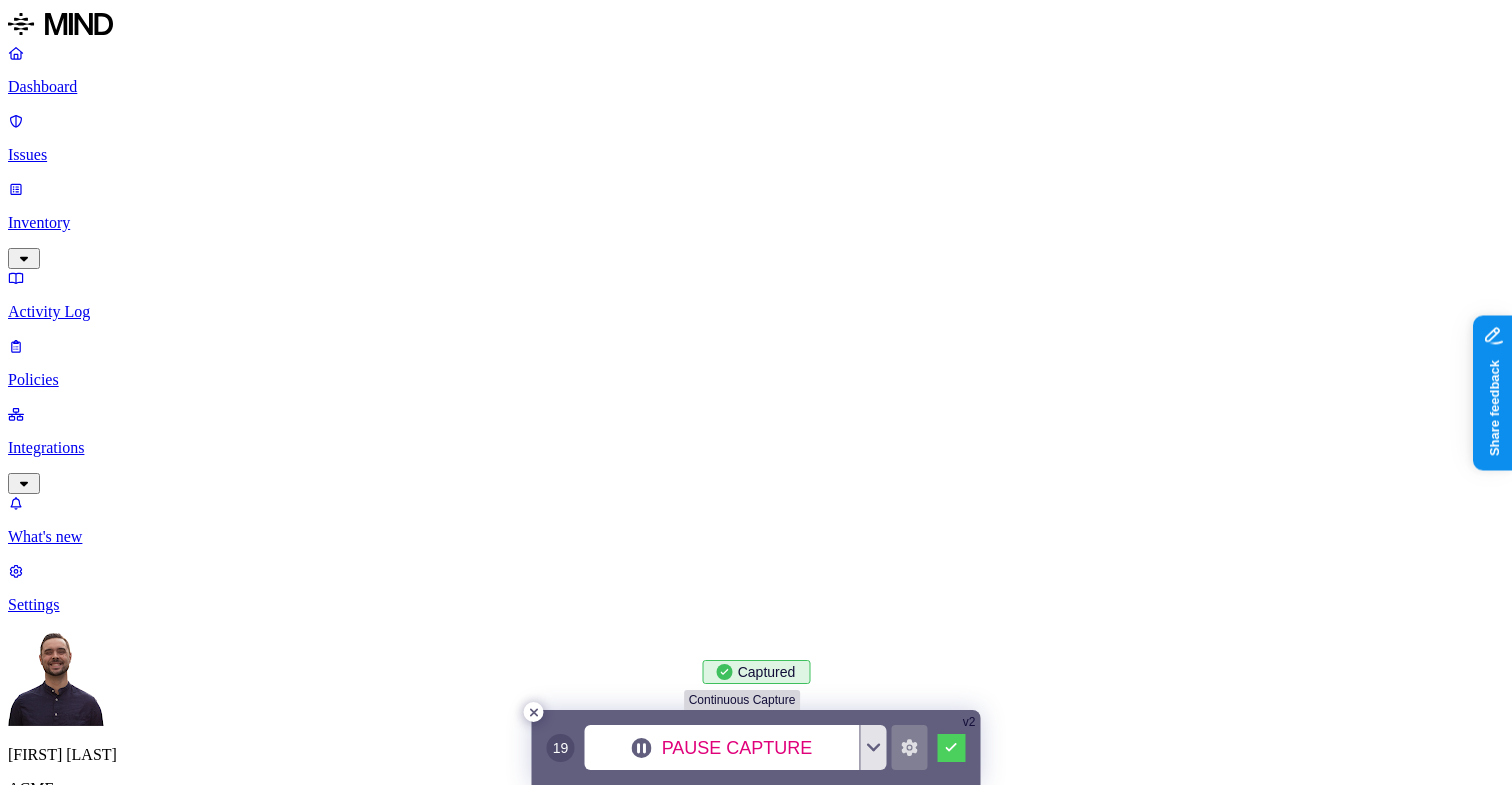 click 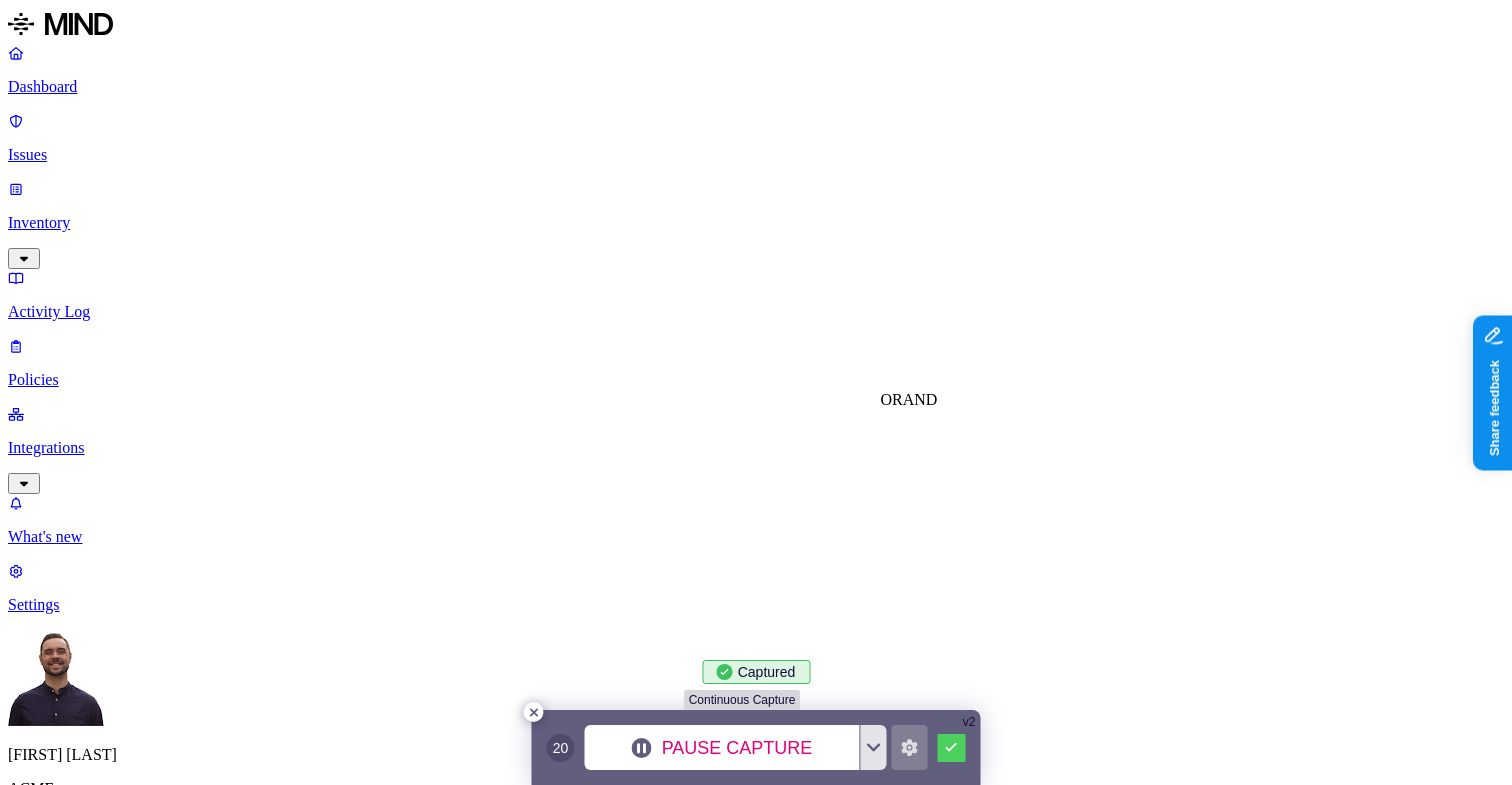 click on "OR" at bounding box center (892, 399) 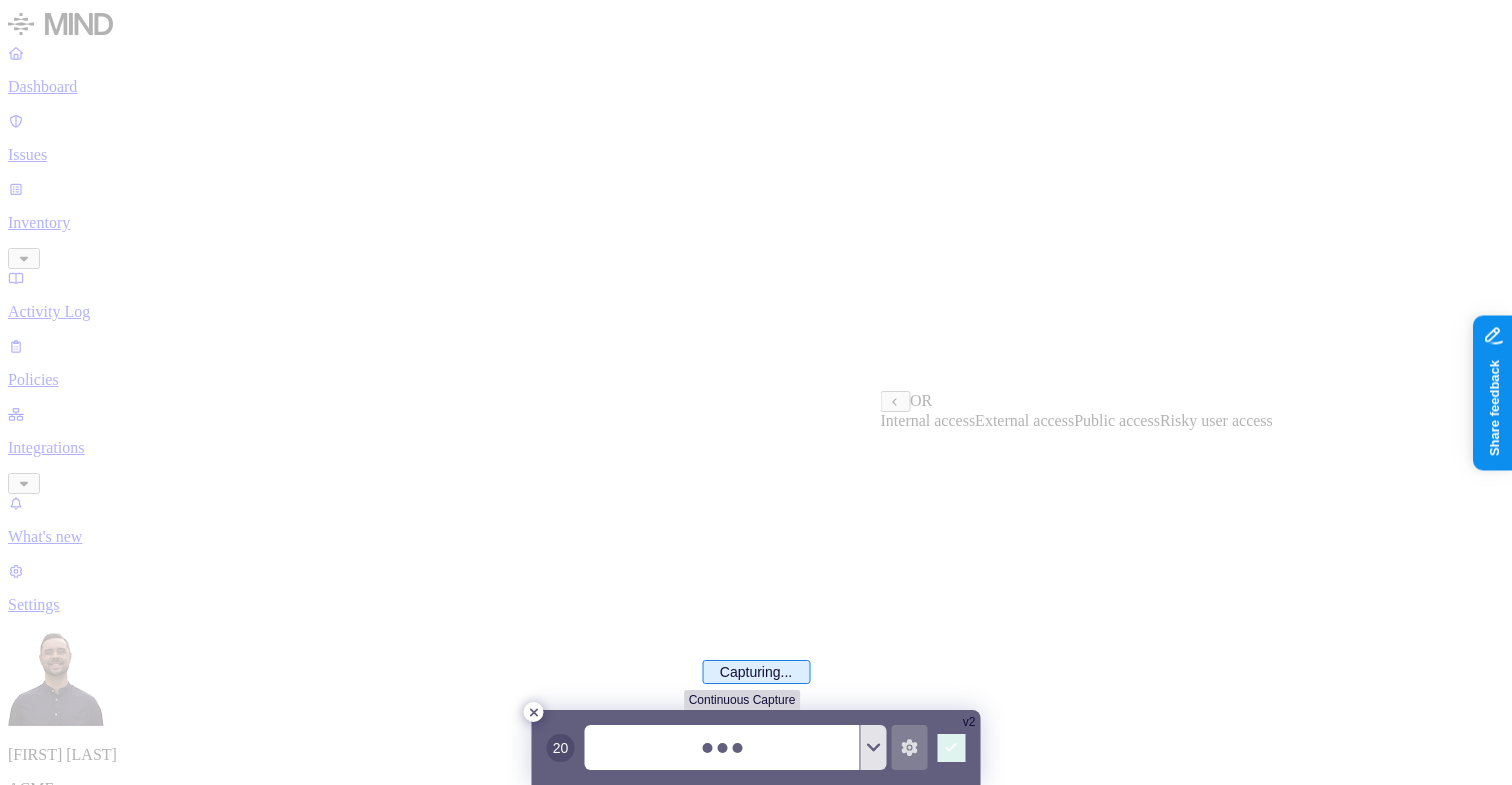 click at bounding box center (756, 392) 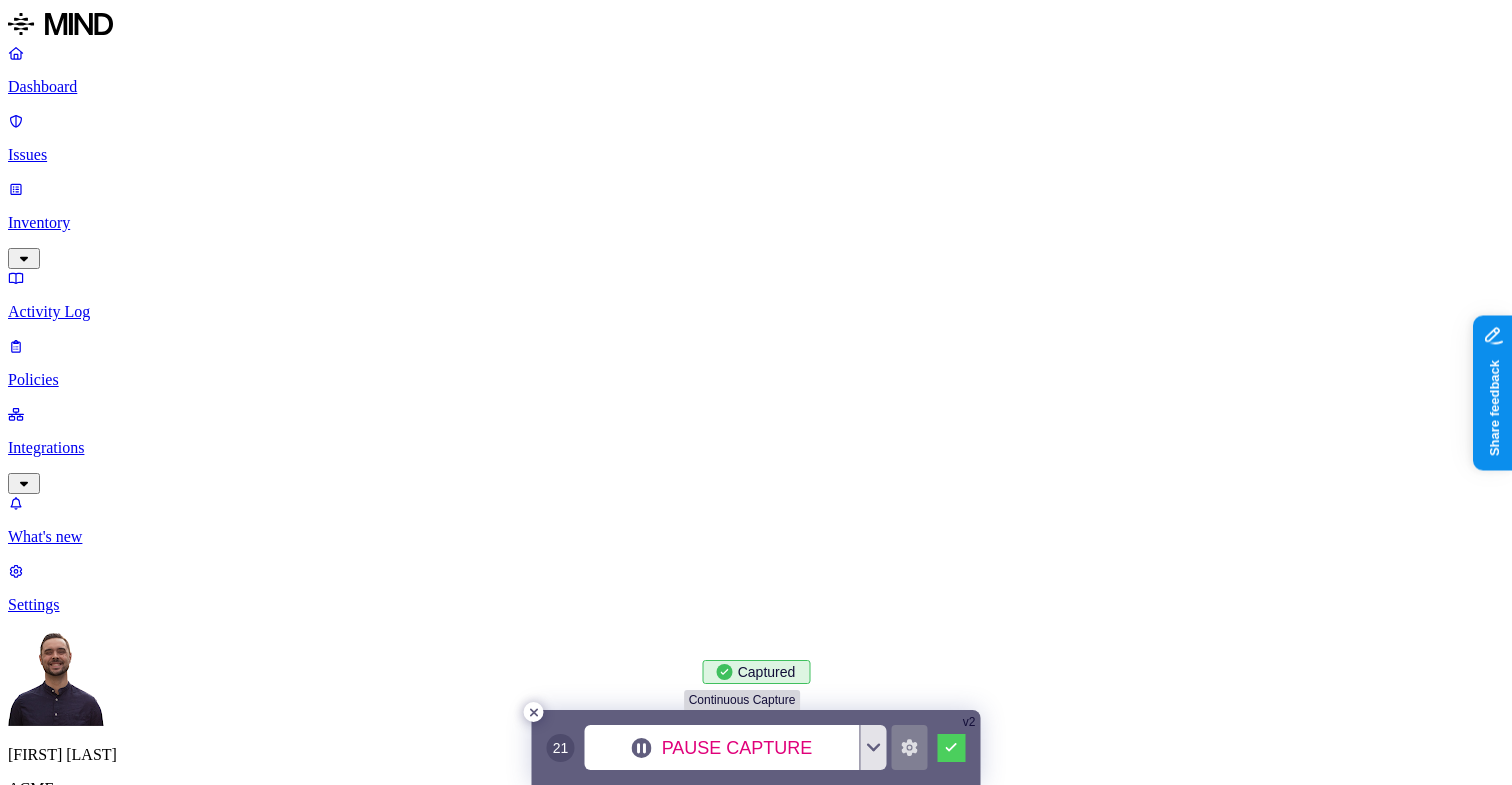 click 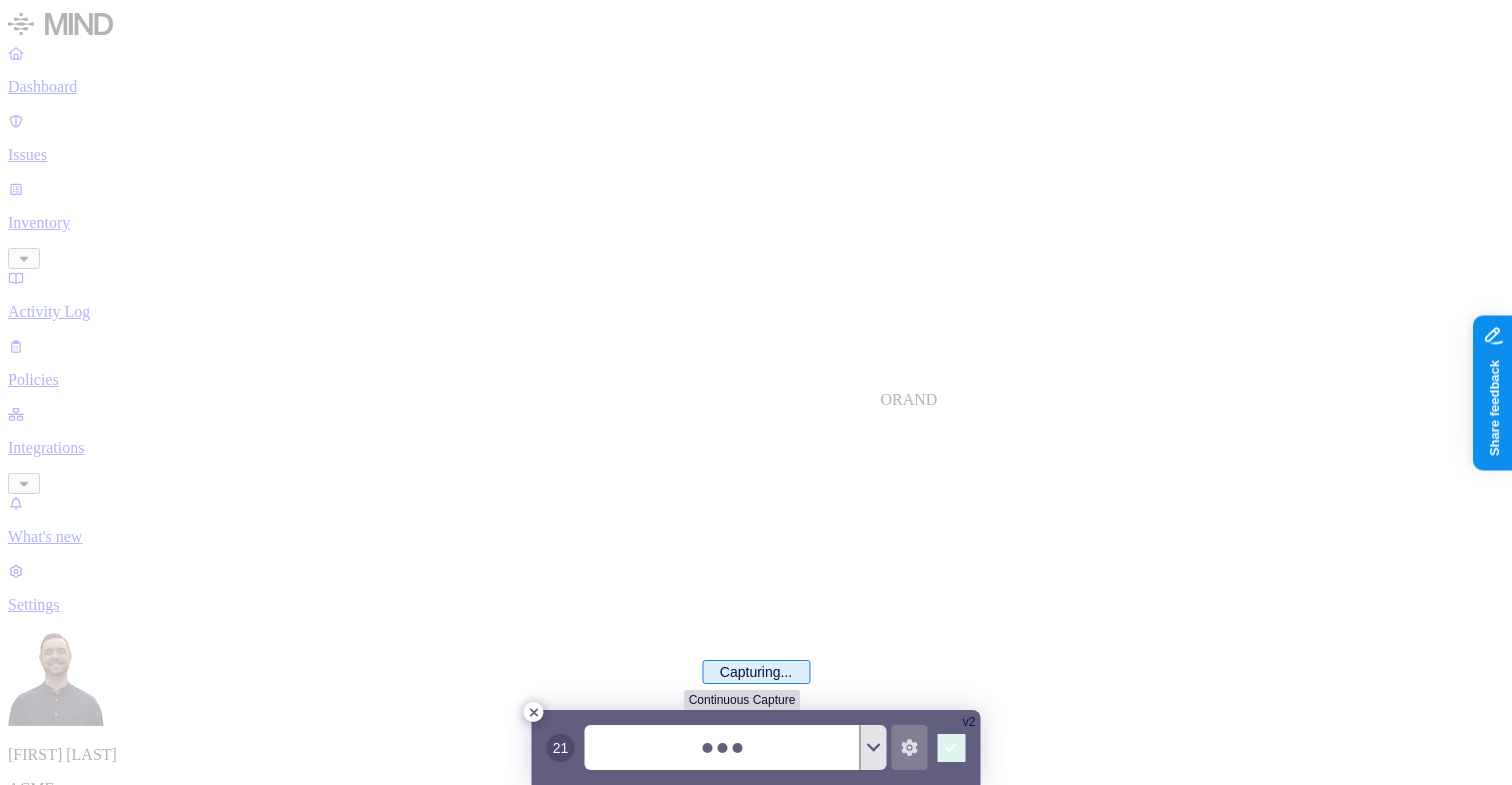 click at bounding box center [756, 392] 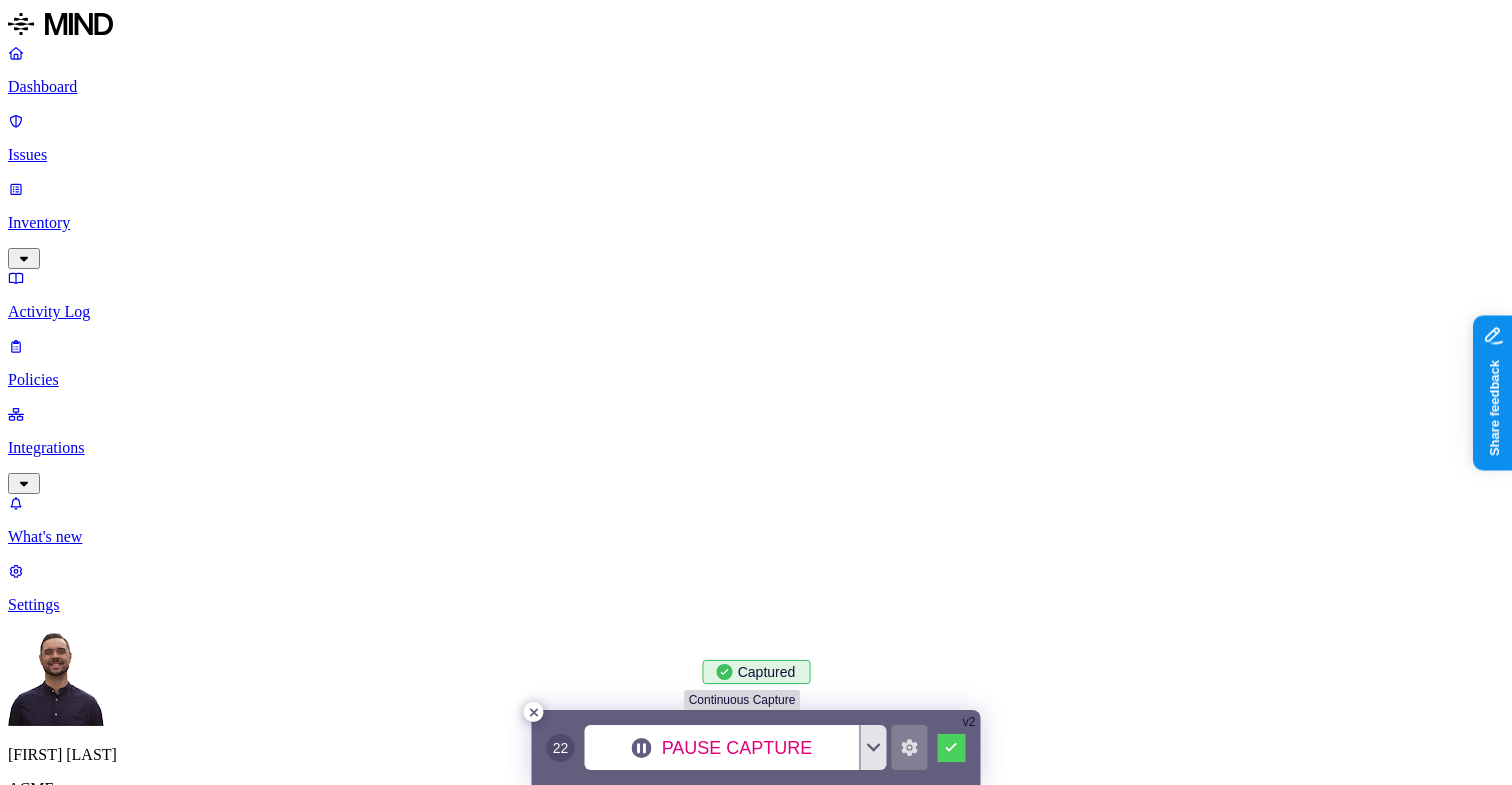 click 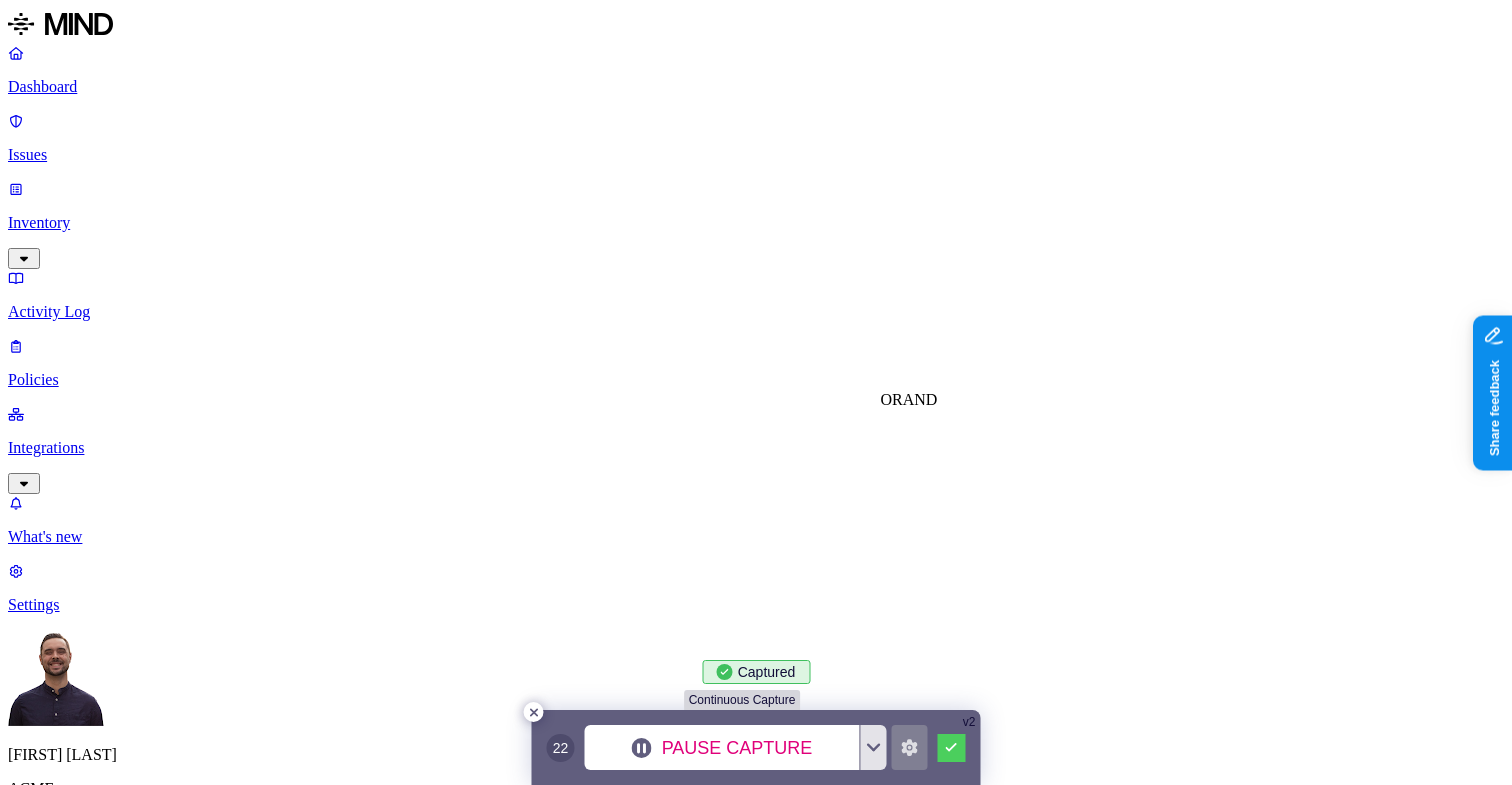 click at bounding box center [756, 392] 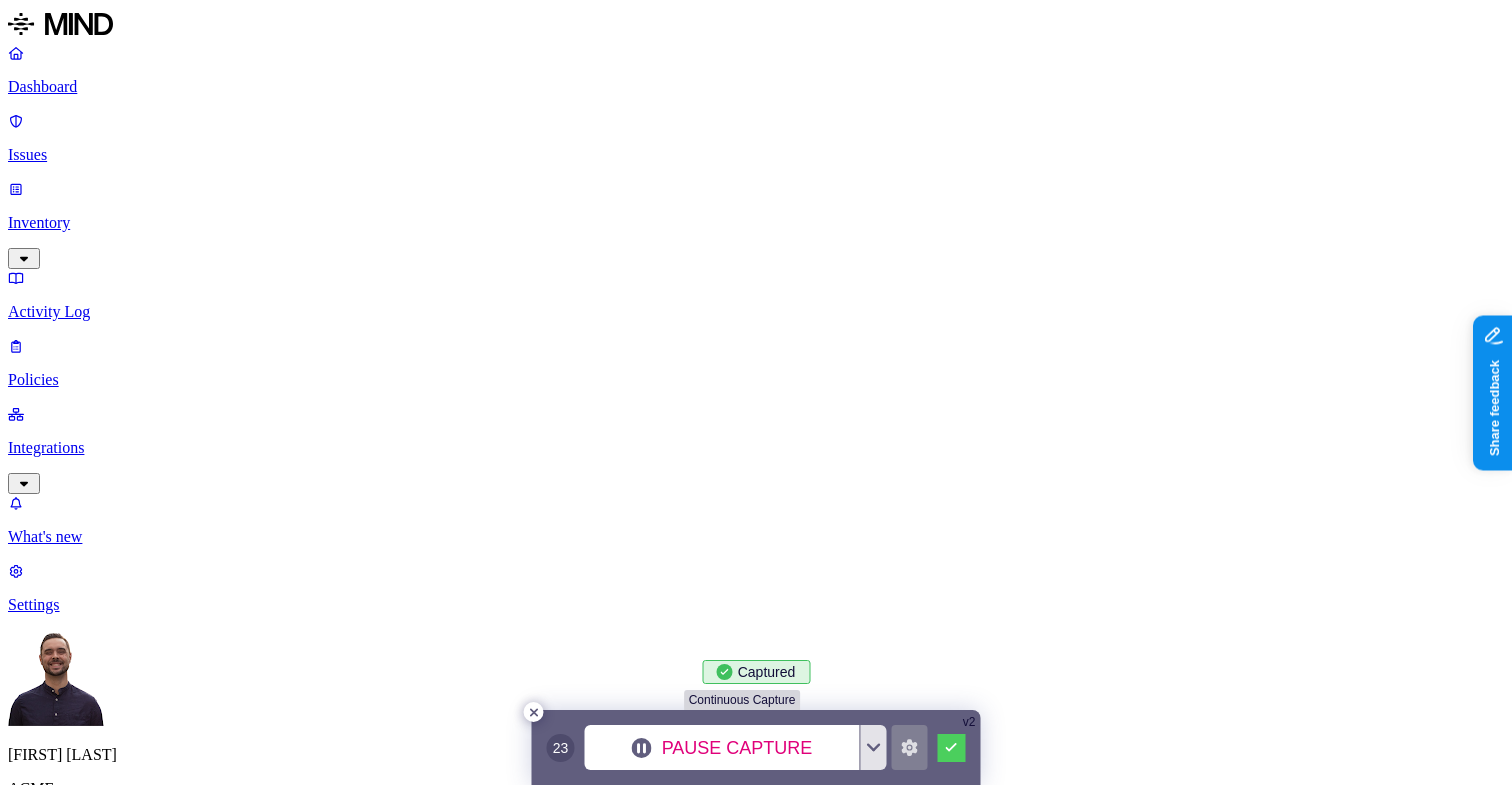 click 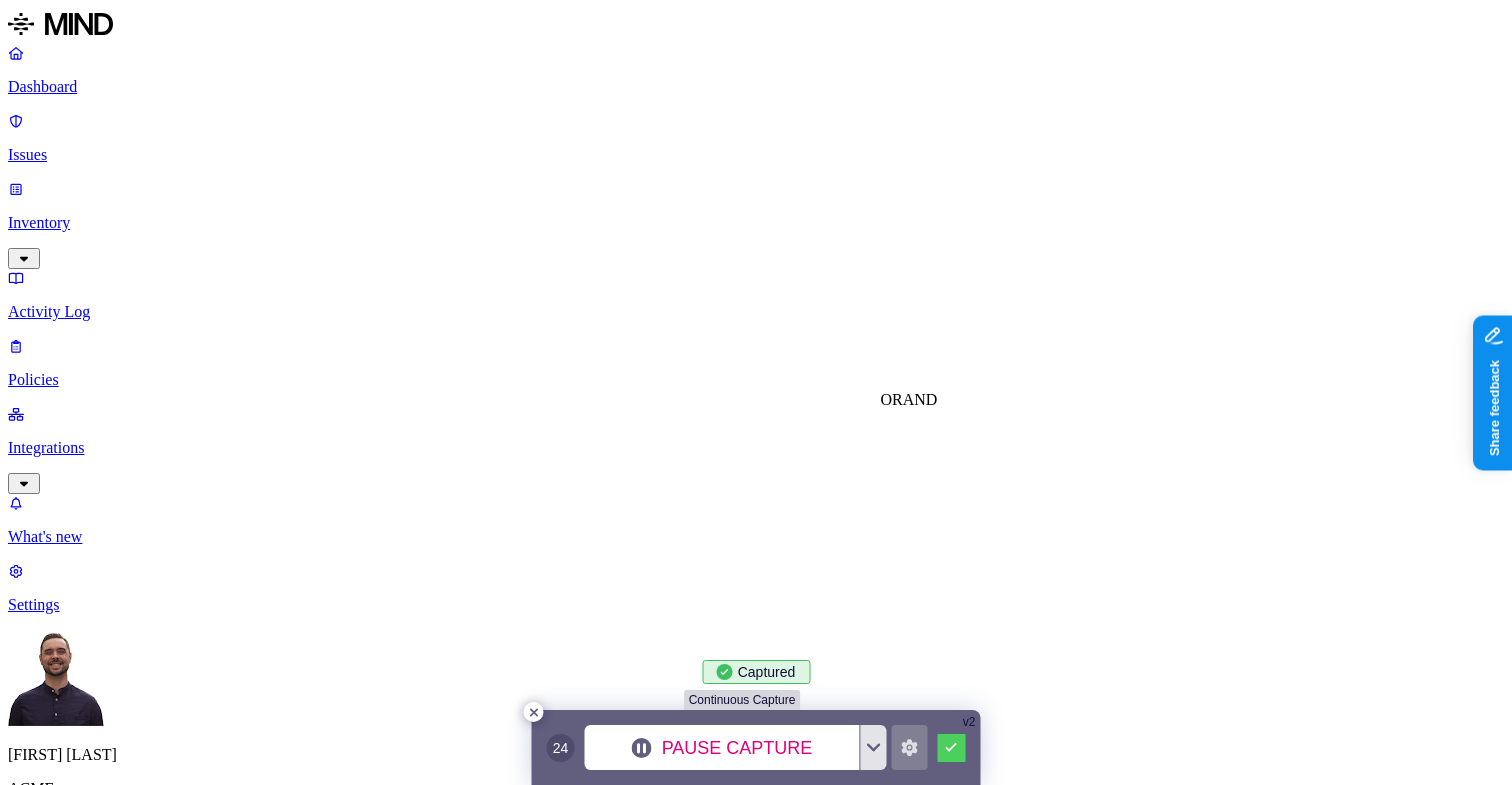 click on "OR" at bounding box center (892, 399) 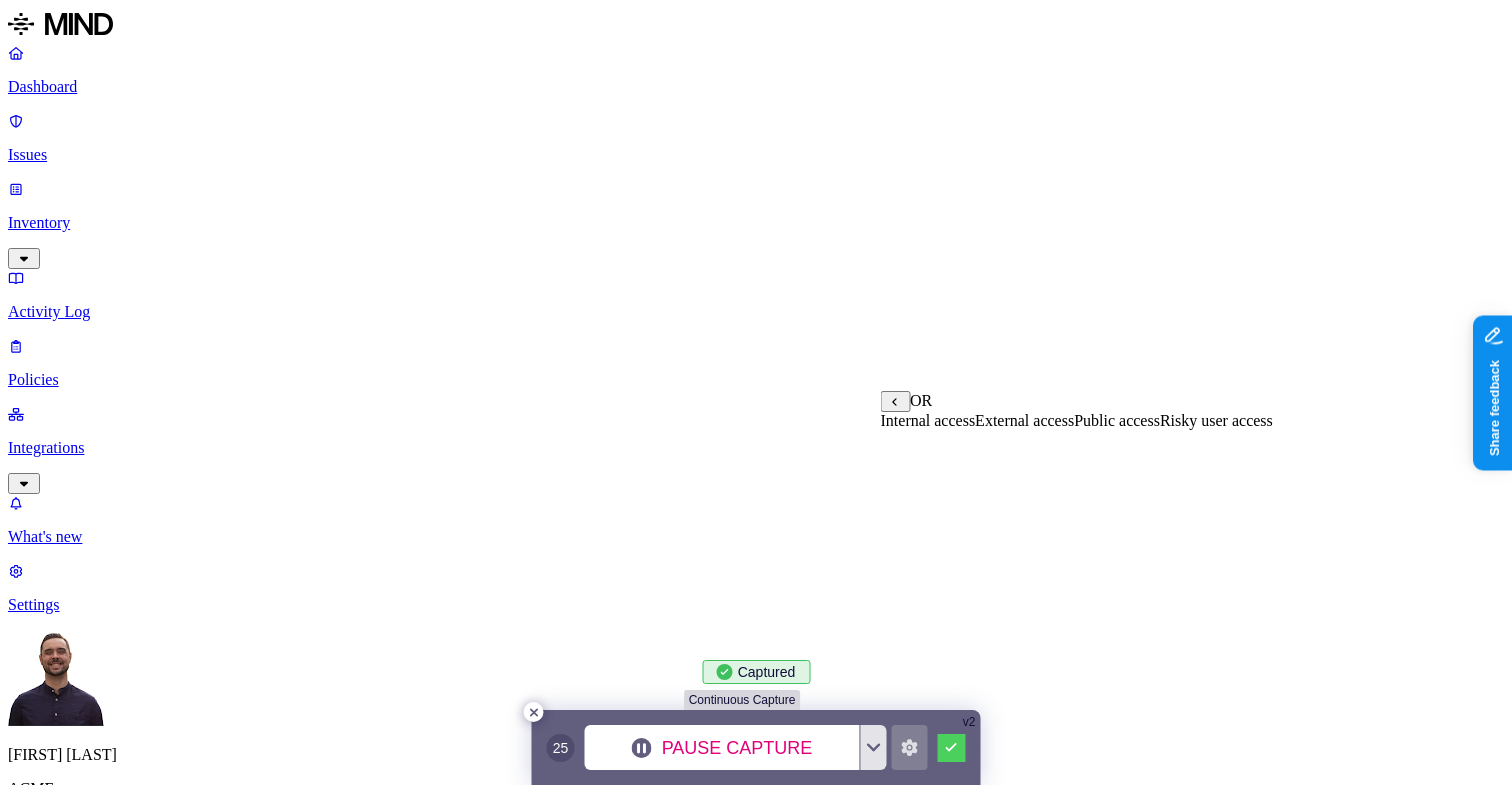 click on "Risky user access" at bounding box center [1216, 420] 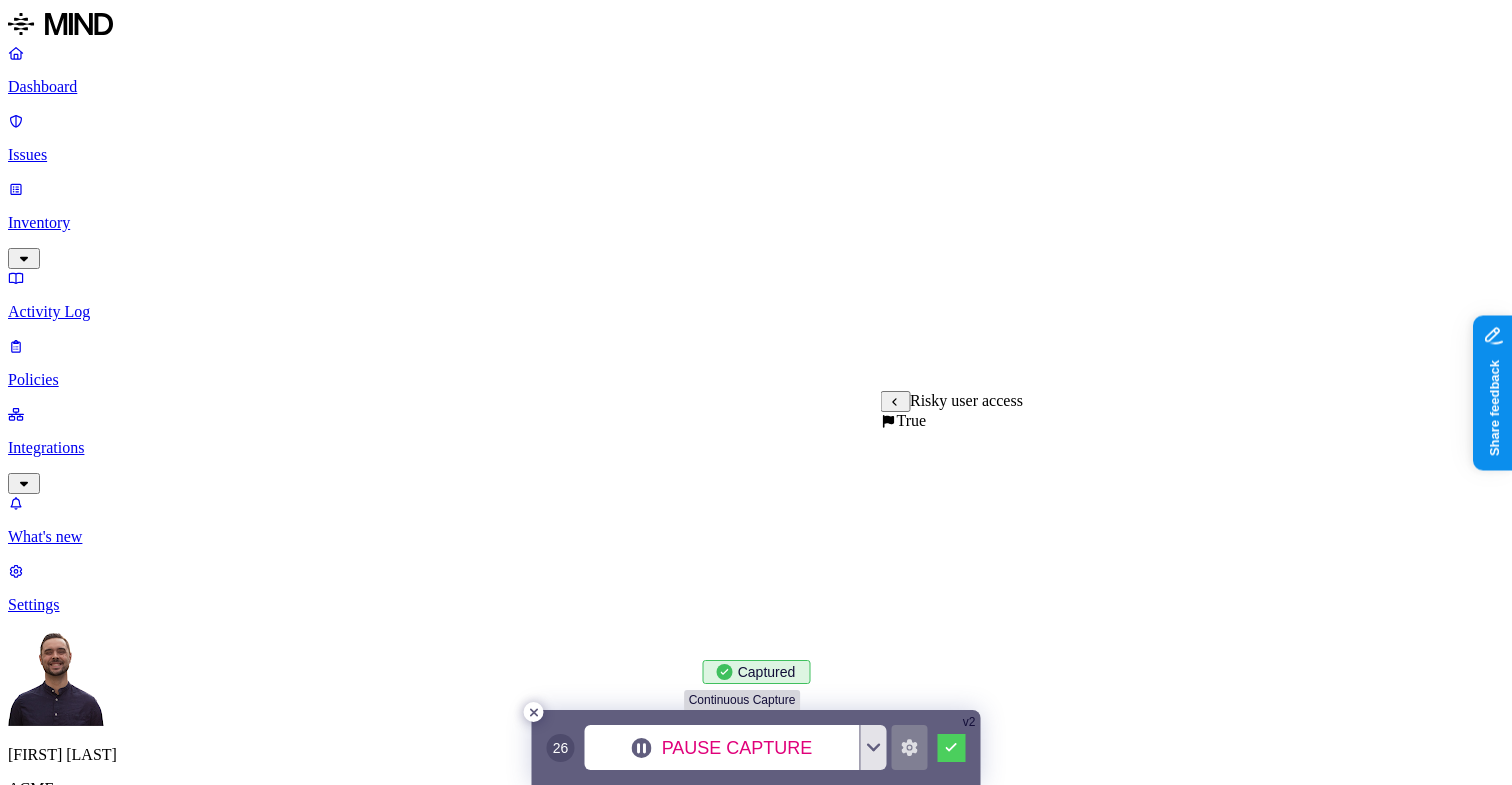 click on "True" at bounding box center (904, 420) 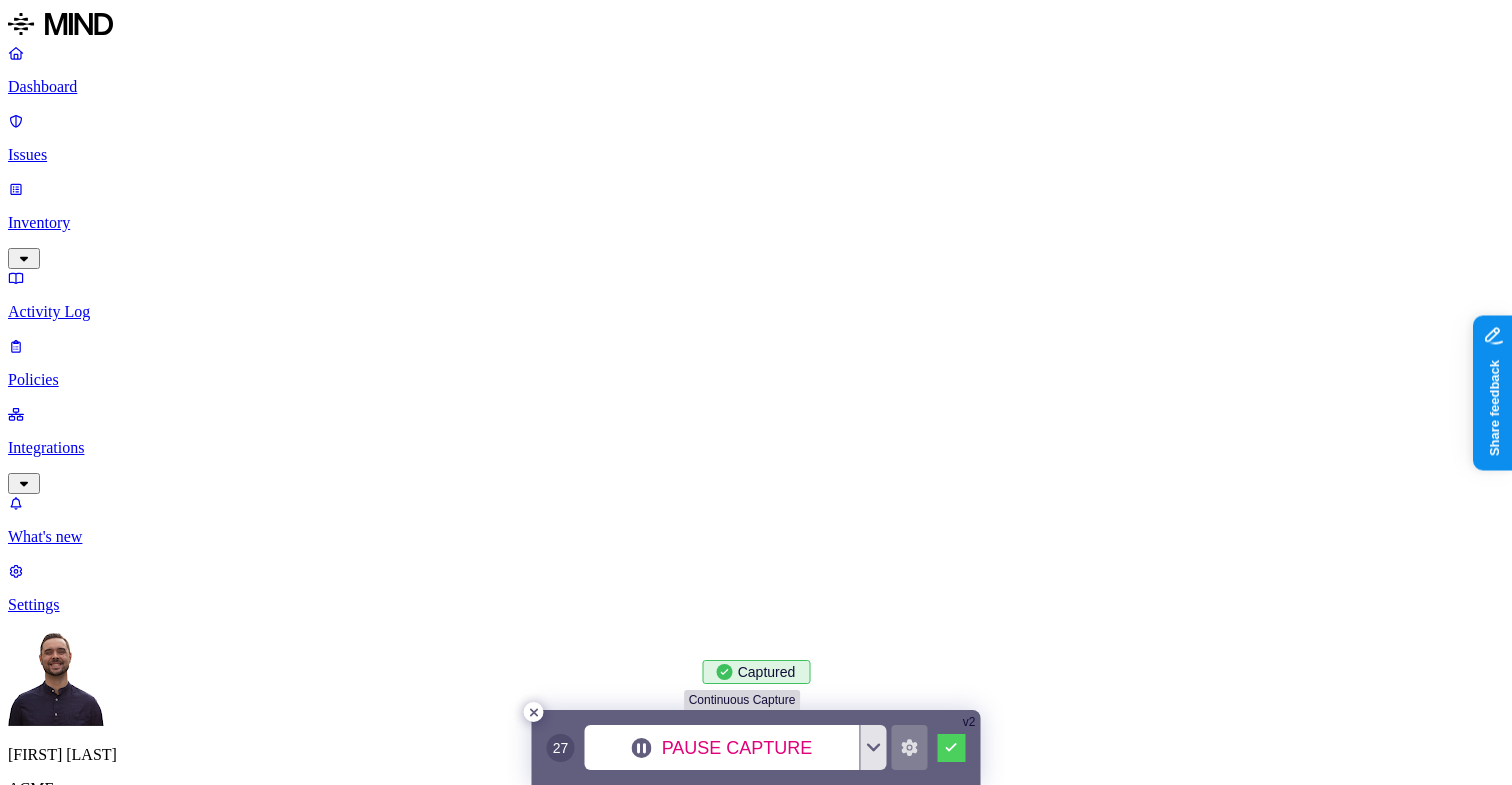 click 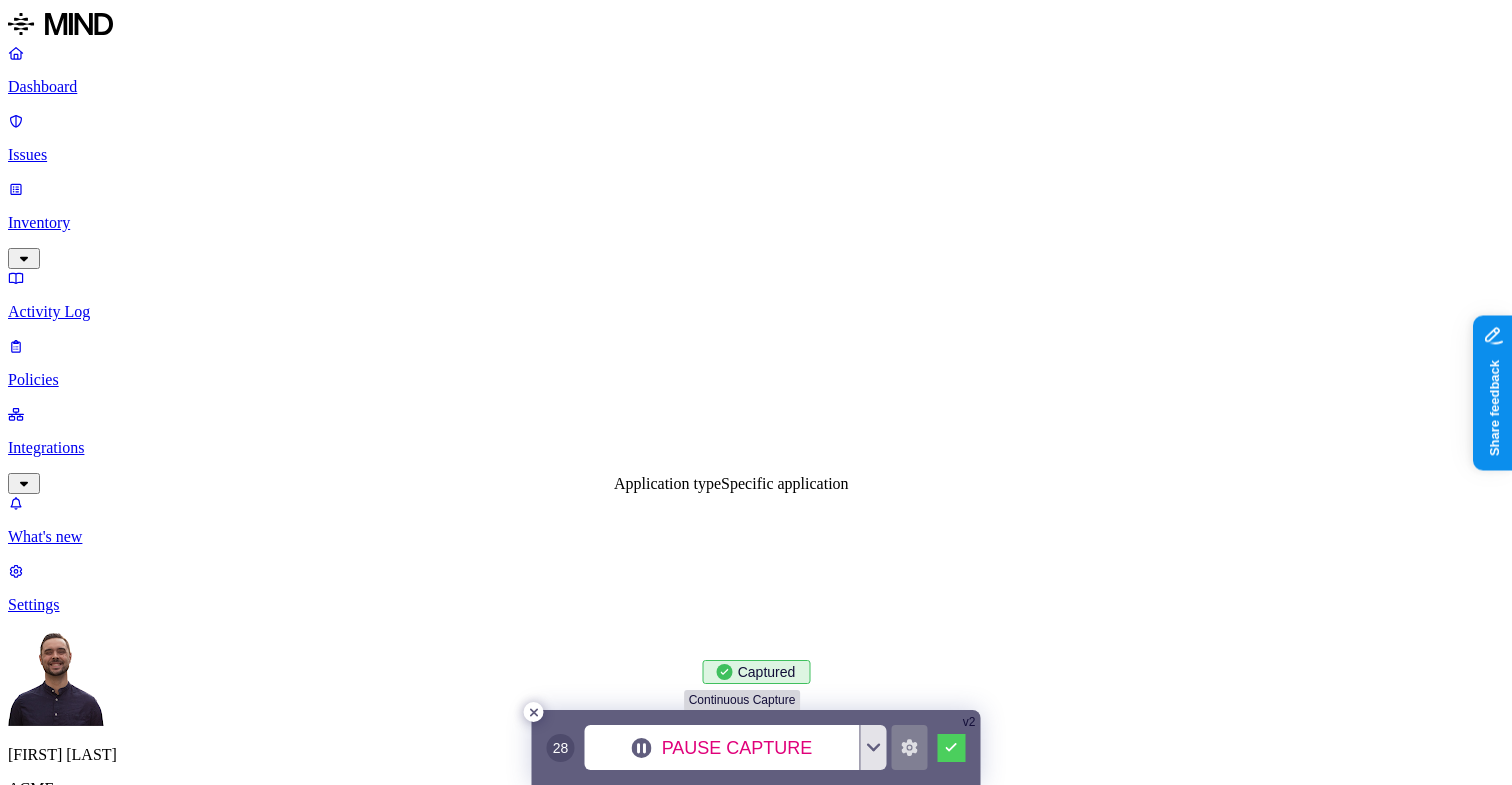 click on "Specific application" at bounding box center (785, 483) 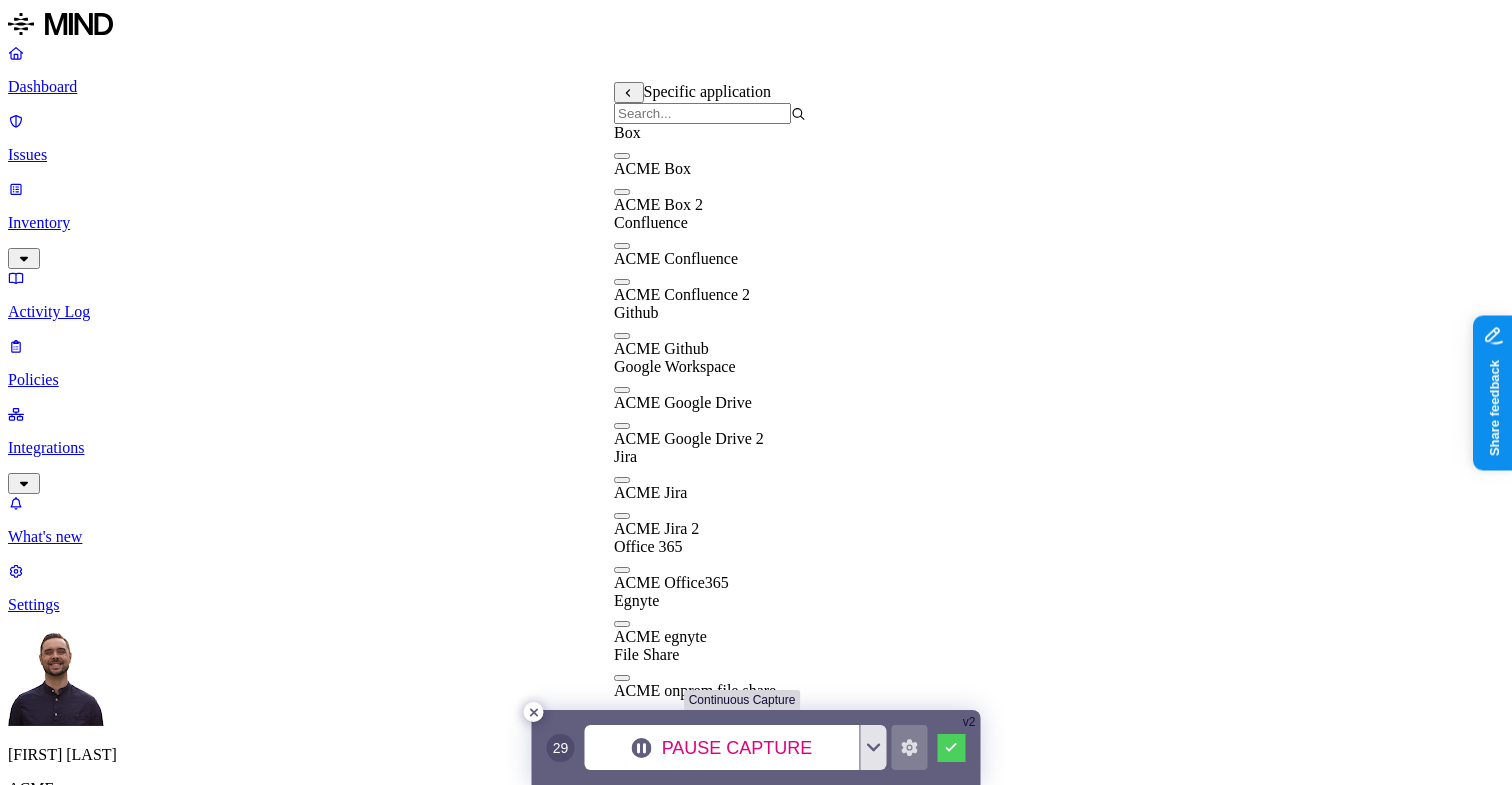 scroll, scrollTop: 162, scrollLeft: 0, axis: vertical 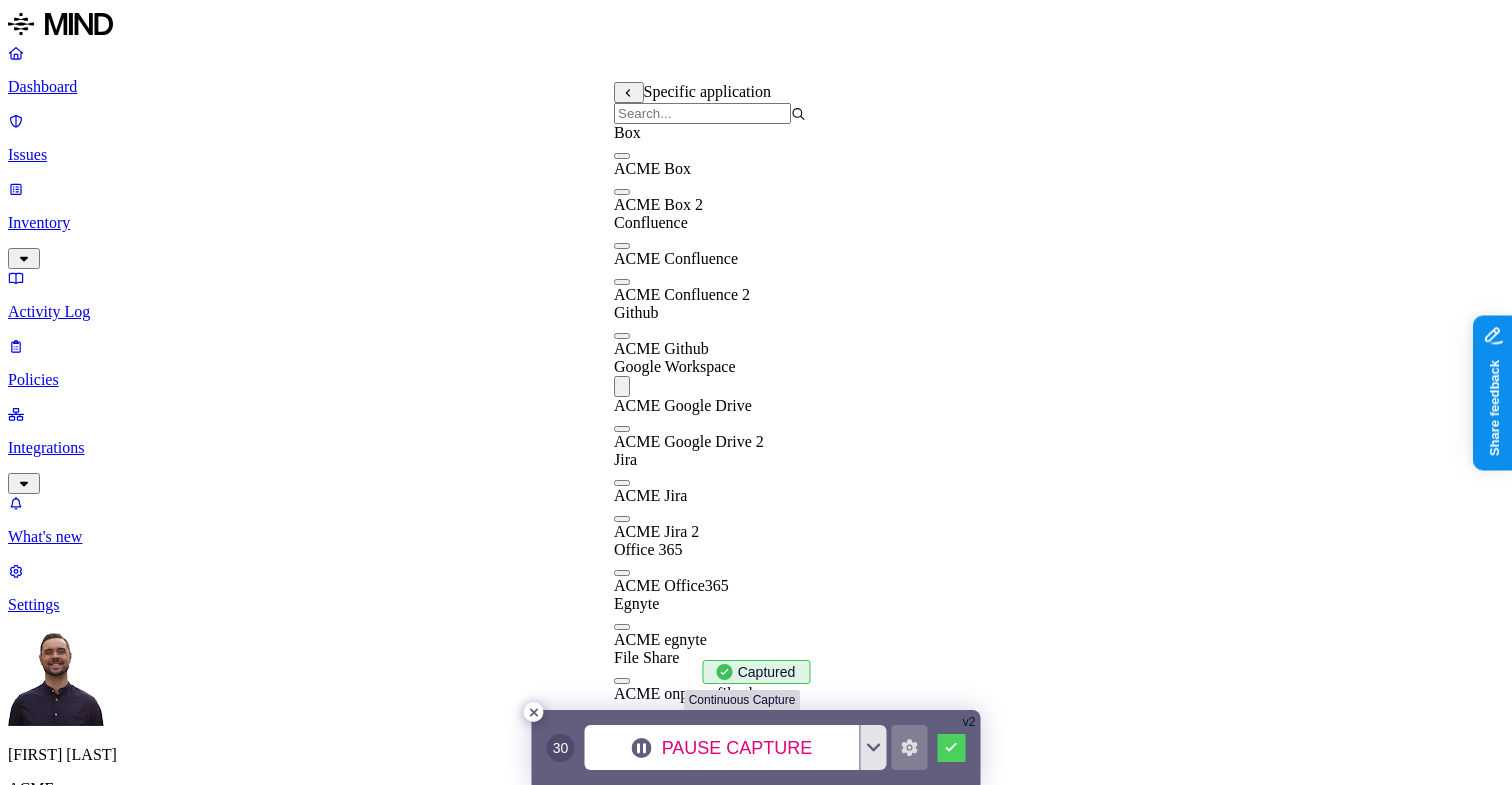 click at bounding box center (622, 429) 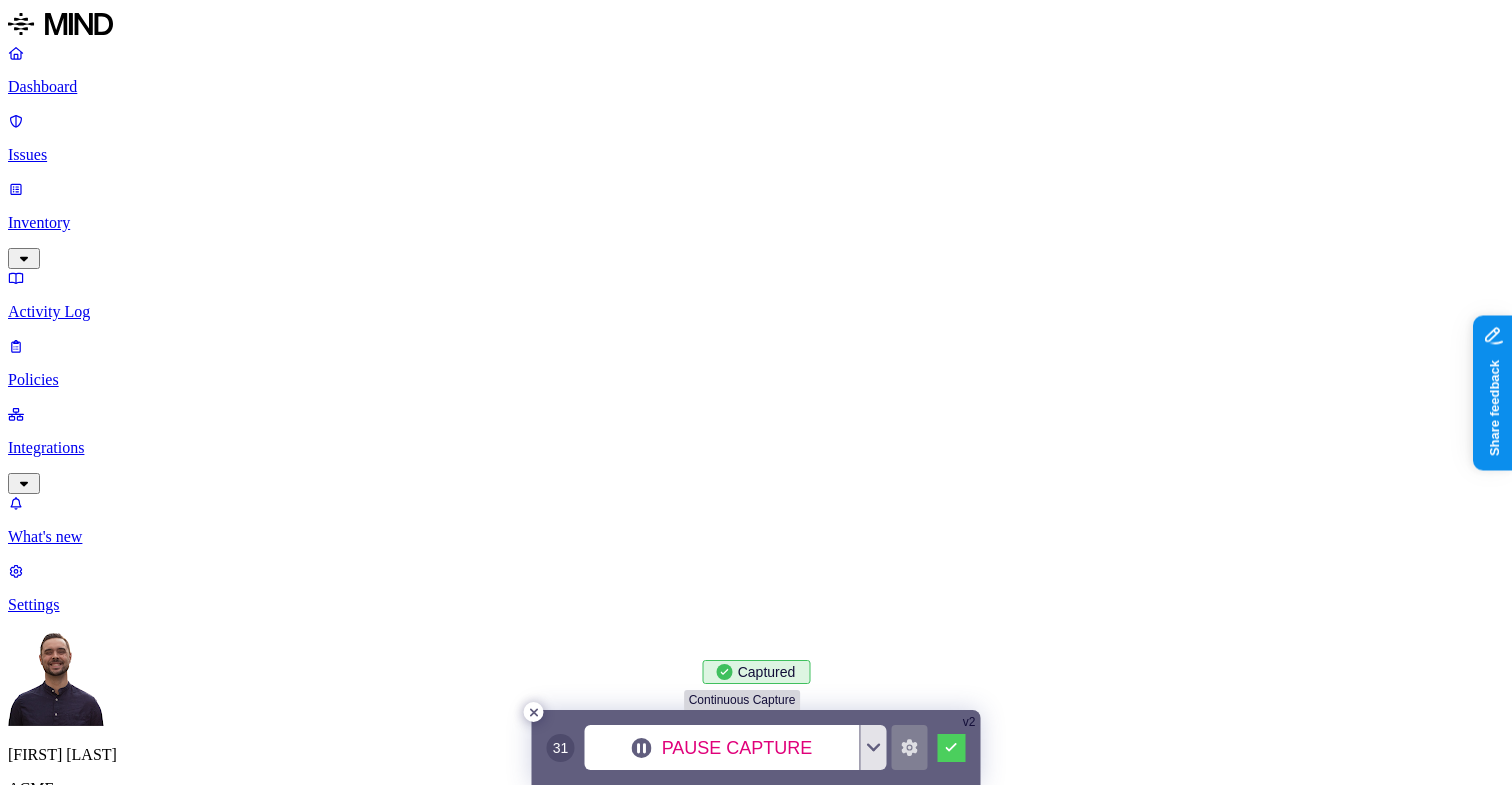 click on "Policy name Cloud Exfil   Severity High Low Medium High Critical   Description (Optional) Policy type Exfiltration Prevent sensitive data uploads Endpoint Exposure Detect sensitive data exposure Cloud Condition Define the data attributes, access levels, and data source locations that should trigger this exposure policy.  Note: A condition that matches any data with any access level is not valid, as it is too broad. For more details on condition guidelines, please refer to the   documentation DATA WHERE Data type is any of AWS credentials, [SSN], Source code ACCESS WHERE Public access is Anyone with link OR Risky user access is True LOCATION WHERE Specific application is any of ACME Google Drive, ACME Google Drive 2 Notifications Method None None [USER] prod-164.westus prod-82.westus test-avigail email test dadaa MH Teams test 2-25 dlp-ops test test-2 test-3 DLP Ops 2025 MH N EU Webhook - test webhook testing new-schema-test MH Webhook test site bad SOC Email DL lol [USER] [USER] MH Test 5-22-25 Add notification channel" at bounding box center (756, 1578) 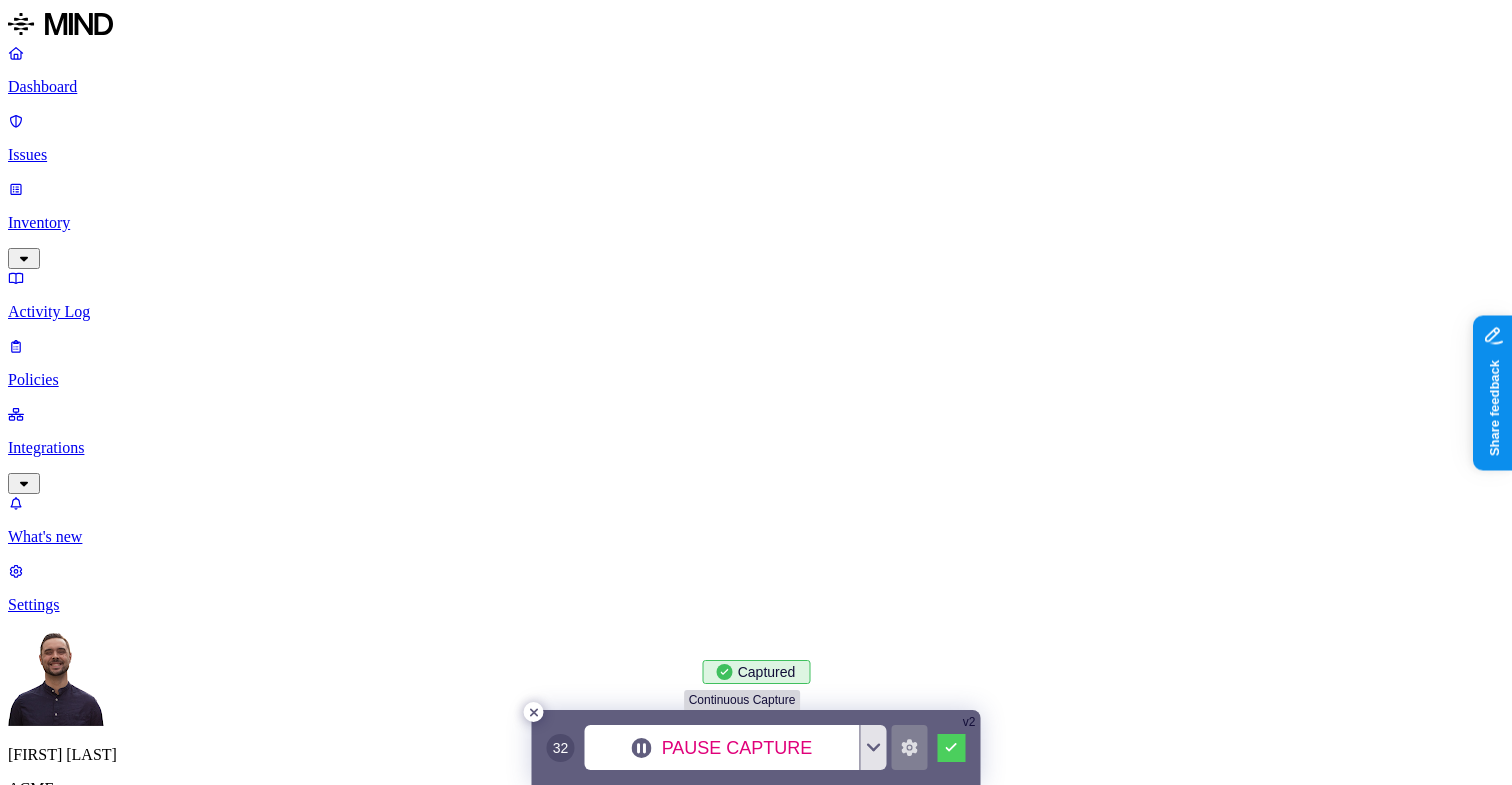 scroll, scrollTop: 795, scrollLeft: 0, axis: vertical 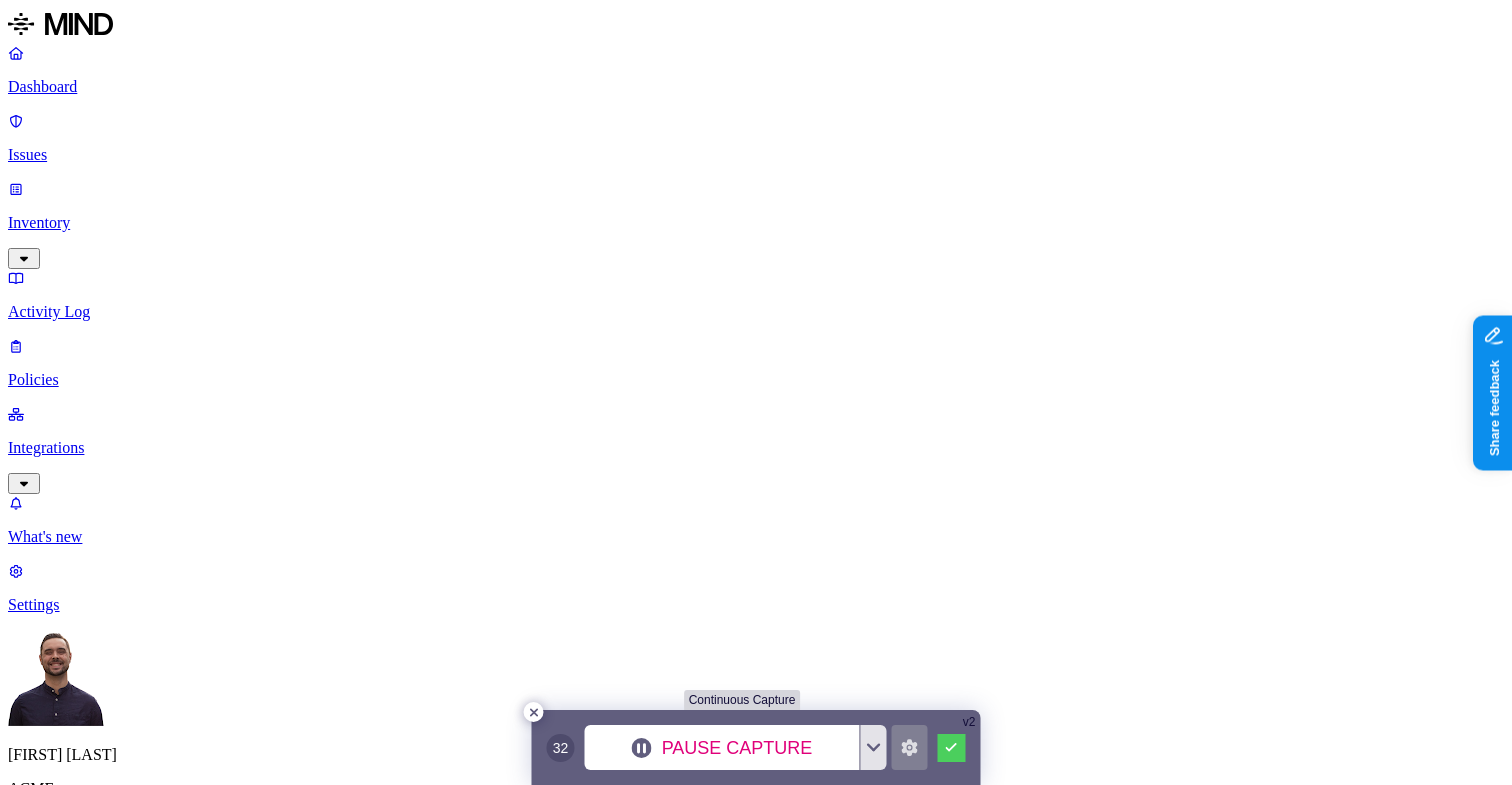 click on "Dashboard Issues Inventory Activity Log Policies Integrations What's new 1 Settings [FIRST] [LAST] ACME New policy Policy name Cloud Exfil   Severity High Low Medium High Critical   Description (Optional) Policy type Exfiltration Prevent sensitive data uploads Endpoint Exposure Detect sensitive data exposure Cloud Condition Define the data attributes, access levels, and data source locations that should trigger this exposure policy.  Note: A condition that matches any data with any access level is not valid, as it is too broad. For more details on condition guidelines, please refer to the   documentation DATA WHERE Data type is any of AWS credentials, [SSN], Source code ACCESS WHERE Public access is Anyone with link OR Risky user access is True LOCATION WHERE Specific application is any of ACME Google Drive, ACME Google Drive 2 Notifications Method None None [USER] prod-164.westus prod-82.westus test-avigail email test dadaa MH Teams test 2-25 dlp-ops test test-2 test-3 DLP Ops 2025 MH N EU Webhook - test webhook testing new-schema-test MH Webhook test site bad SOC Email DL lol [USER] [USER] MH Test 5-22-25 Add notification channel" at bounding box center (756, 1130) 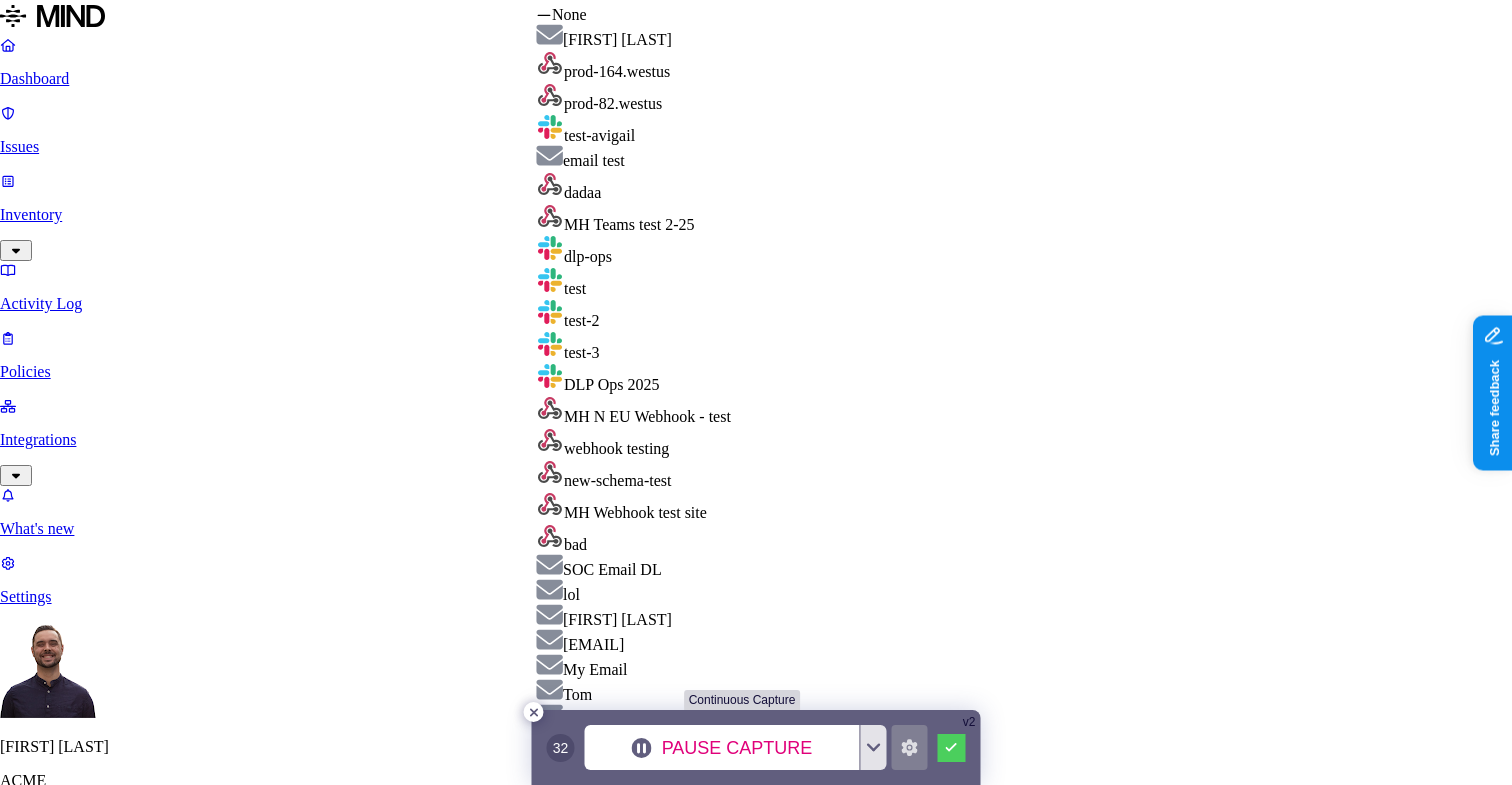 select on "[UUID]" 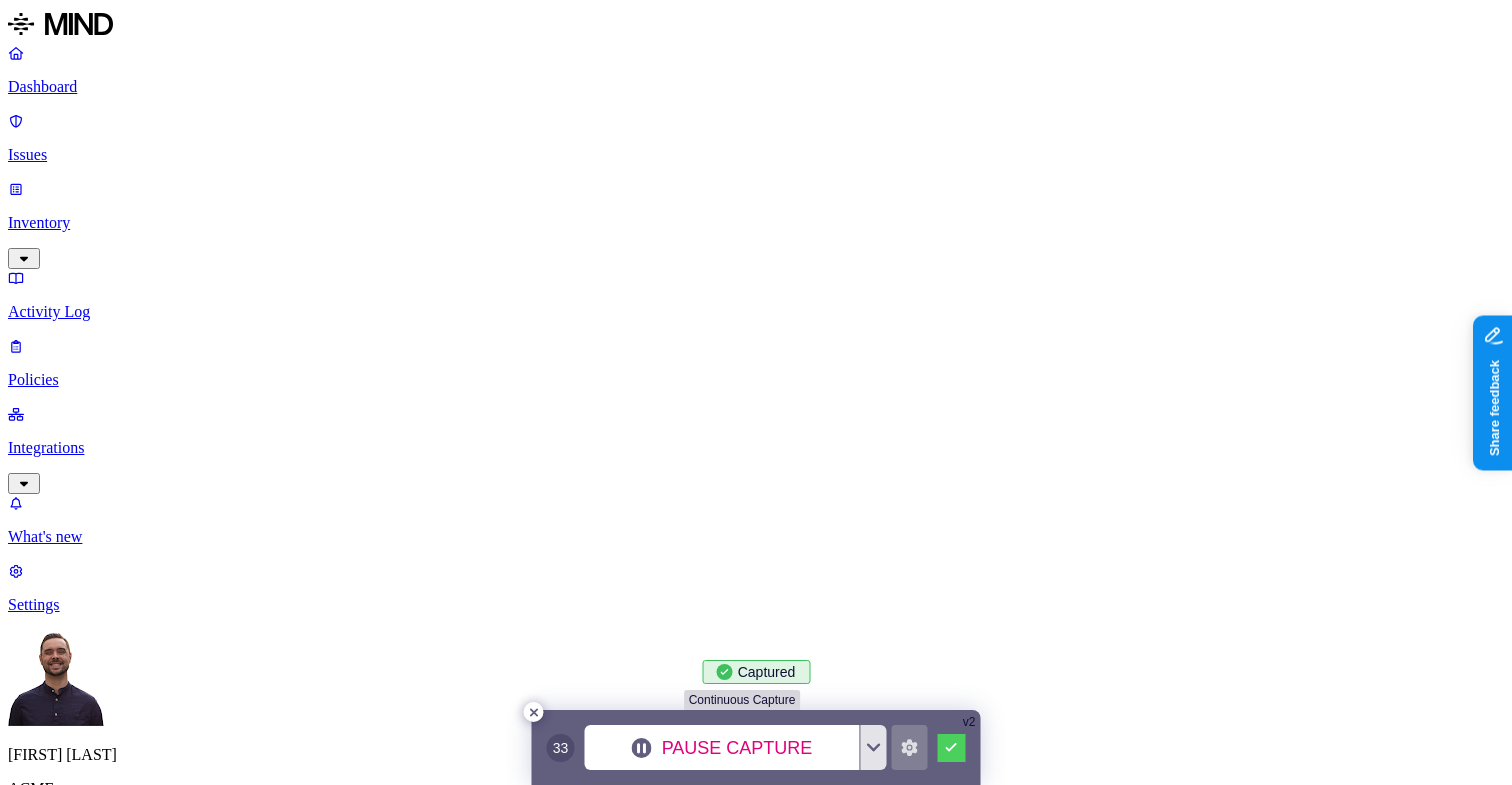 click on "Select" at bounding box center (42, 2164) 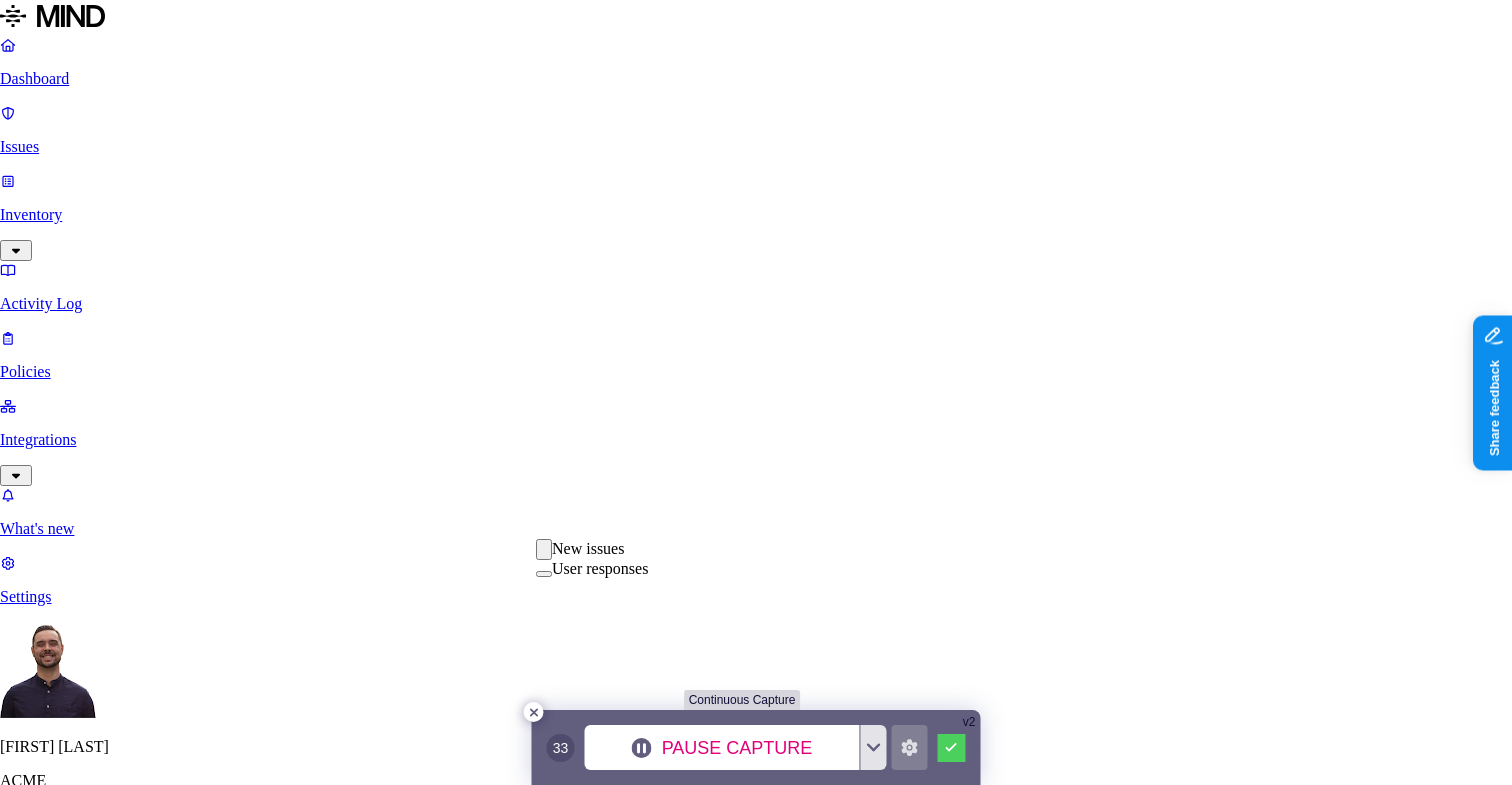 click at bounding box center (544, 549) 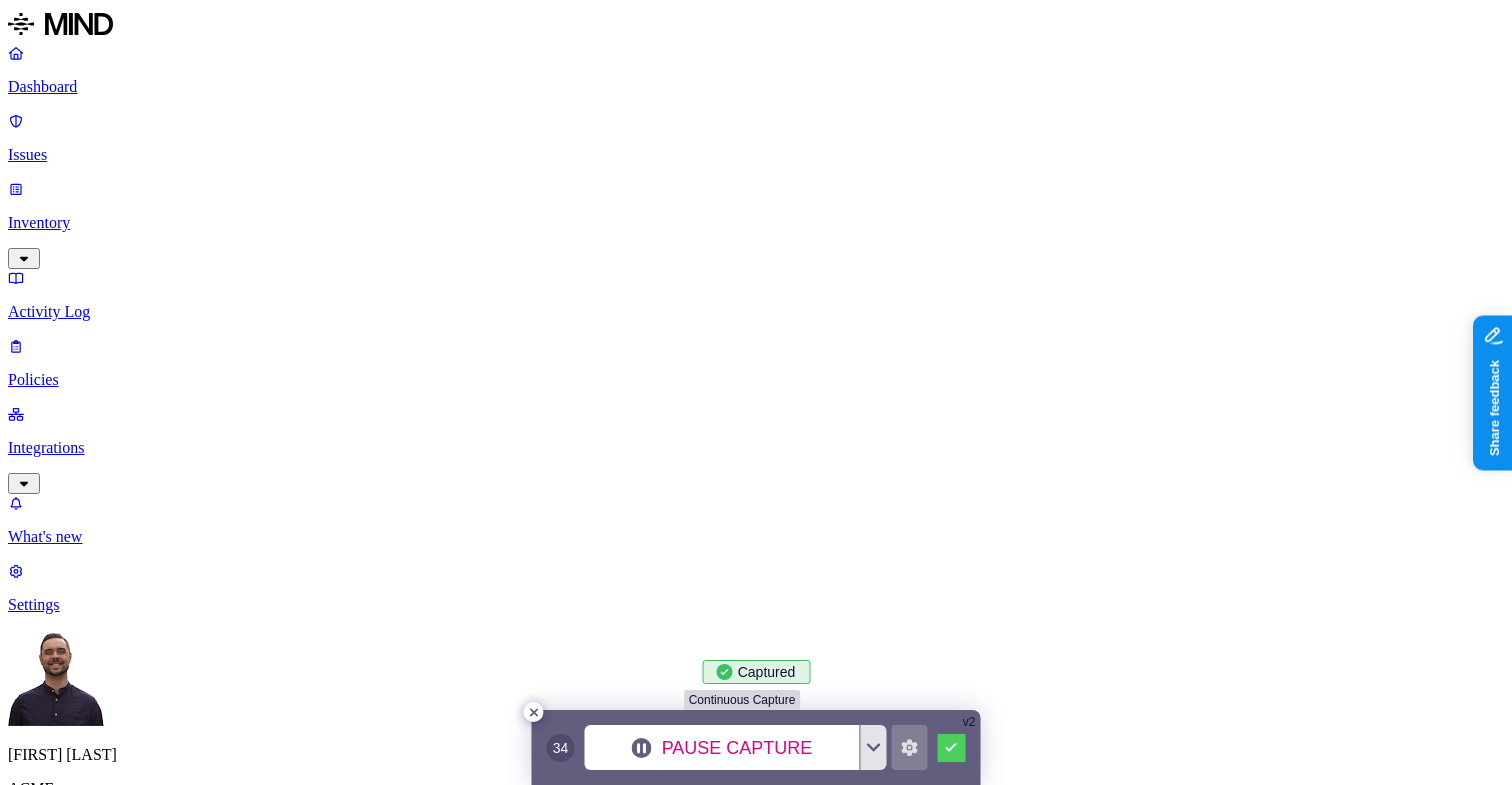 click on "Dashboard Issues Inventory Activity Log Policies Integrations What's new 1 Settings [FIRST] [LAST] ACME New policy Policy name Cloud Exfil   Severity High Low Medium High Critical   Description (Optional) Policy type Exfiltration Prevent sensitive data uploads Endpoint Exposure Detect sensitive data exposure Cloud Condition Define the data attributes, access levels, and data source locations that should trigger this exposure policy.  Note: A condition that matches any data with any access level is not valid, as it is too broad. For more details on condition guidelines, please refer to the   documentation DATA WHERE Data type is any of AWS credentials, [SSN], Source code ACCESS WHERE Public access is Anyone with link OR Risky user access is True LOCATION WHERE Specific application is any of ACME Google Drive, ACME Google Drive 2 Notifications Method dlp-ops None [USER] prod-164.westus prod-82.westus test-avigail email test dadaa MH Teams test 2-25 dlp-ops test test-2 test-3 DLP Ops 2025 bad lol [USER]" at bounding box center [756, 1158] 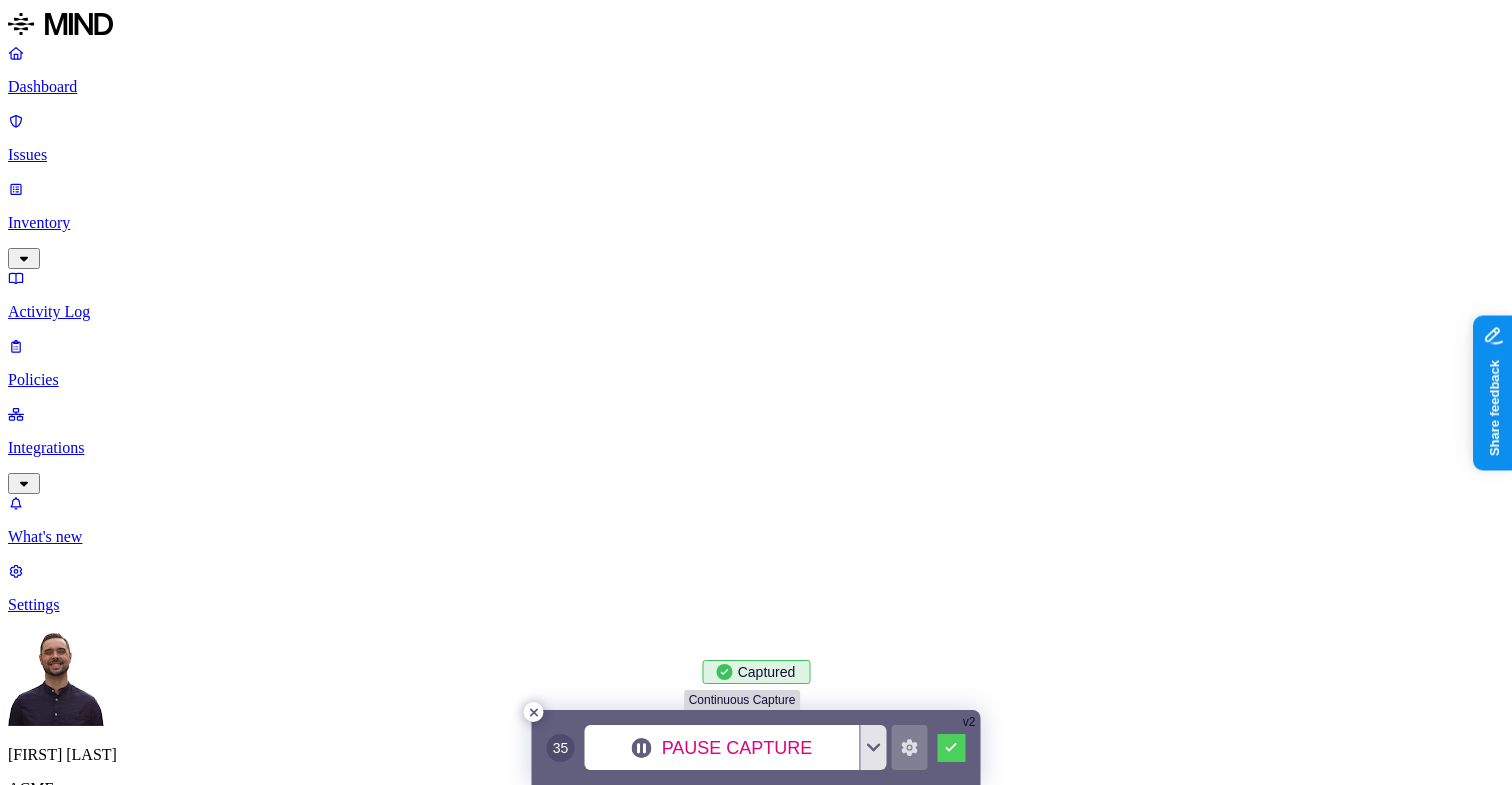 scroll, scrollTop: 889, scrollLeft: 0, axis: vertical 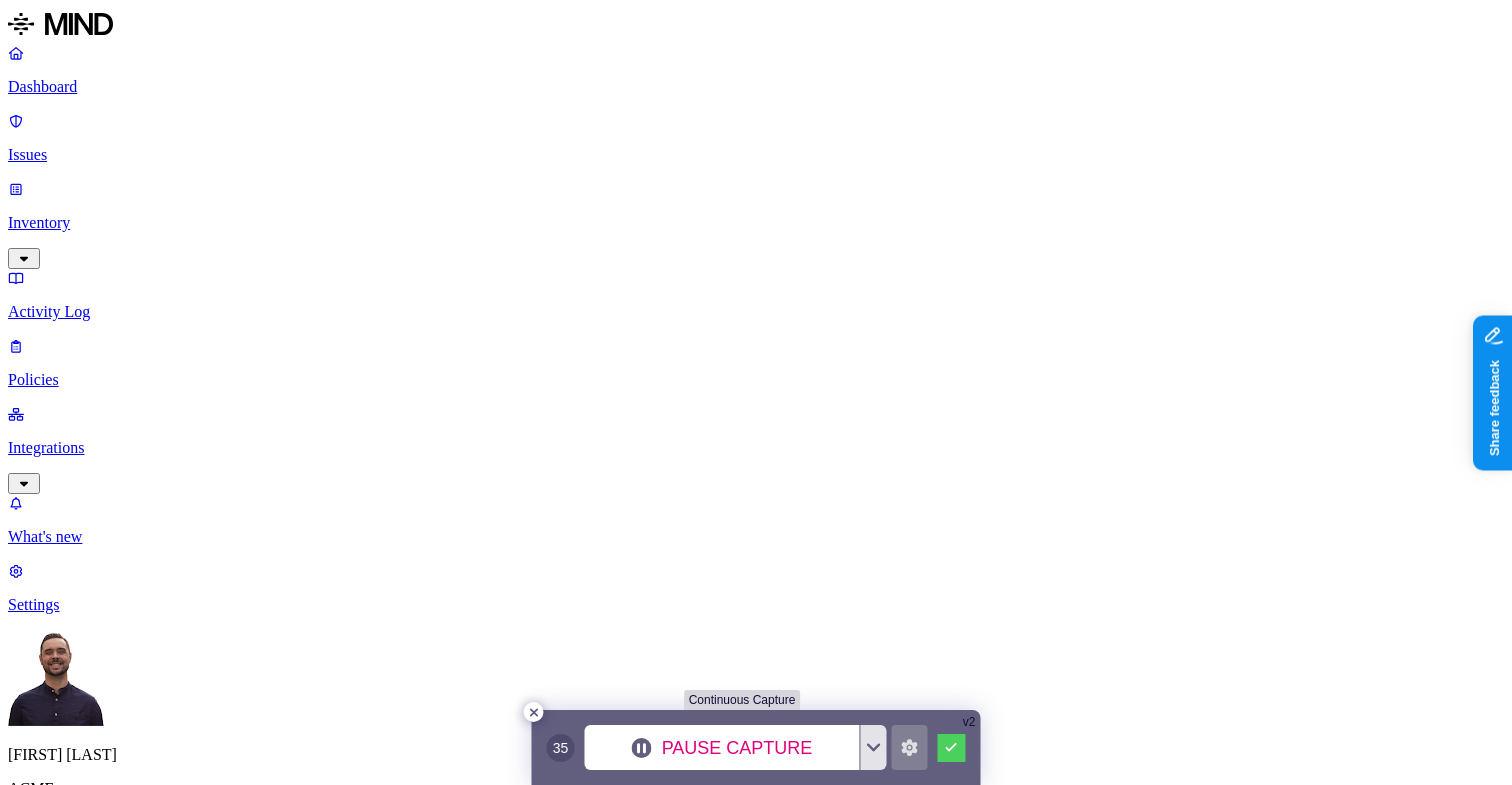 click on "Dashboard Issues Inventory Activity Log Policies Integrations What's new 1 Settings [FIRST] [LAST] ACME New policy Policy name Cloud Exfil   Severity High Low Medium High Critical   Description (Optional) Policy type Exfiltration Prevent sensitive data uploads Endpoint Exposure Detect sensitive data exposure Cloud Condition Define the data attributes, access levels, and data source locations that should trigger this exposure policy.  Note: A condition that matches any data with any access level is not valid, as it is too broad. For more details on condition guidelines, please refer to the   documentation DATA WHERE Data type is any of AWS credentials, [SSN], Source code ACCESS WHERE Public access is Anyone with link OR Risky user access is True LOCATION WHERE Specific application is any of ACME Google Drive, ACME Google Drive 2 Notifications Method dlp-ops None [USER] prod-164.westus prod-82.westus test-avigail email test dadaa MH Teams test 2-25 dlp-ops test test-2 test-3 DLP Ops 2025 bad lol [USER]" at bounding box center [756, 1158] 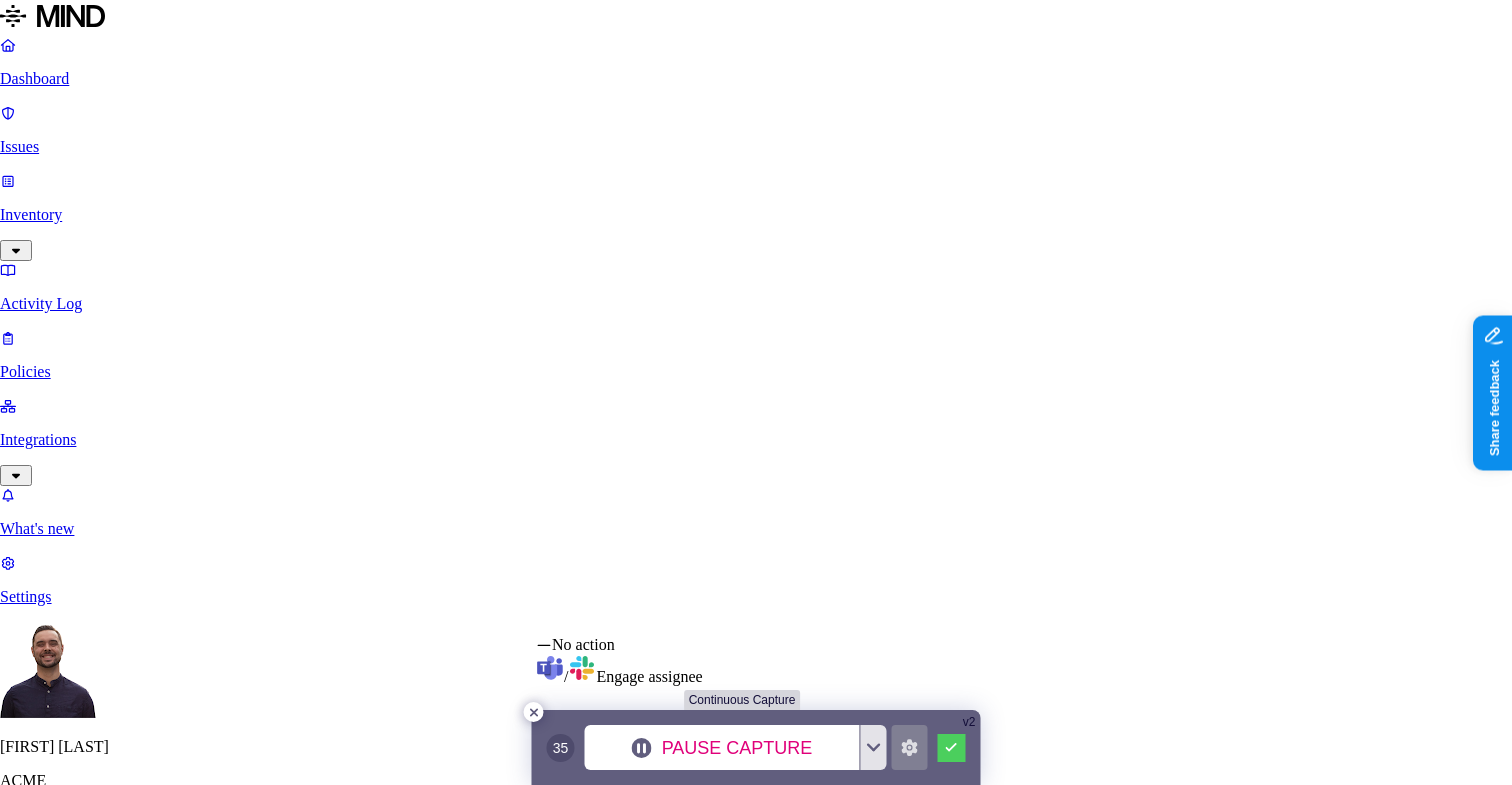 select on "1" 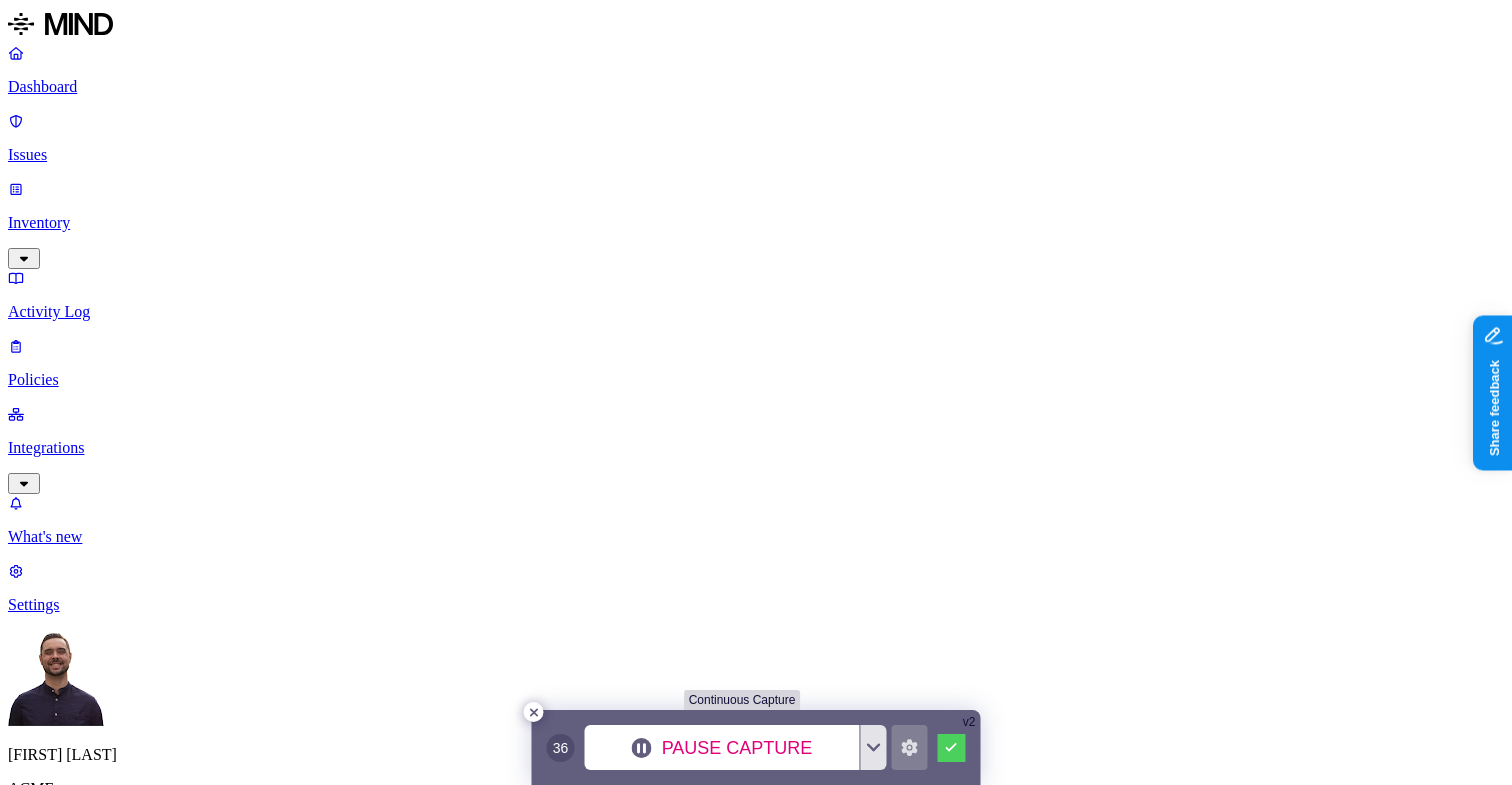 click on "Cancel" at bounding box center [37, 2305] 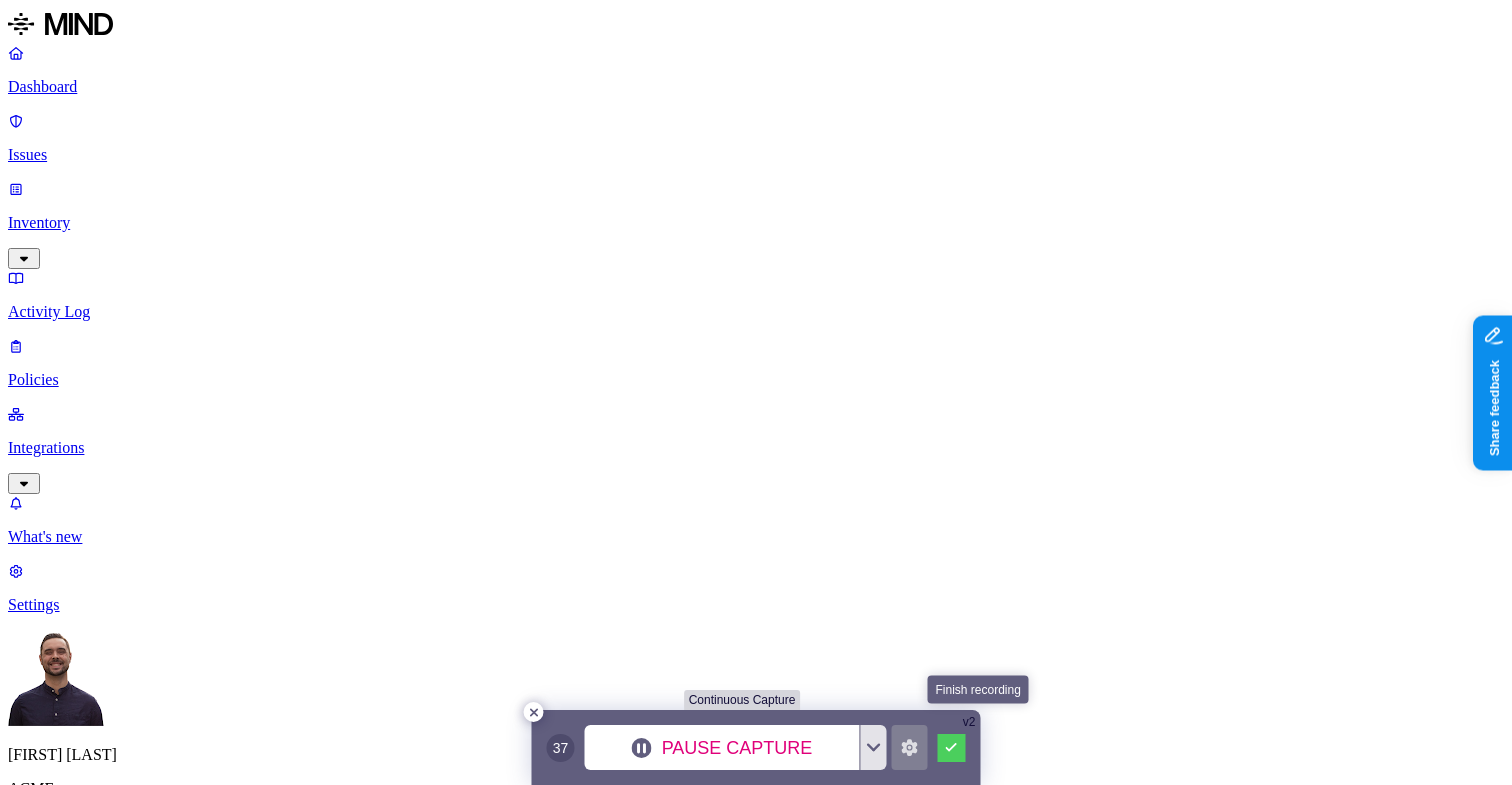 click at bounding box center [952, 748] 